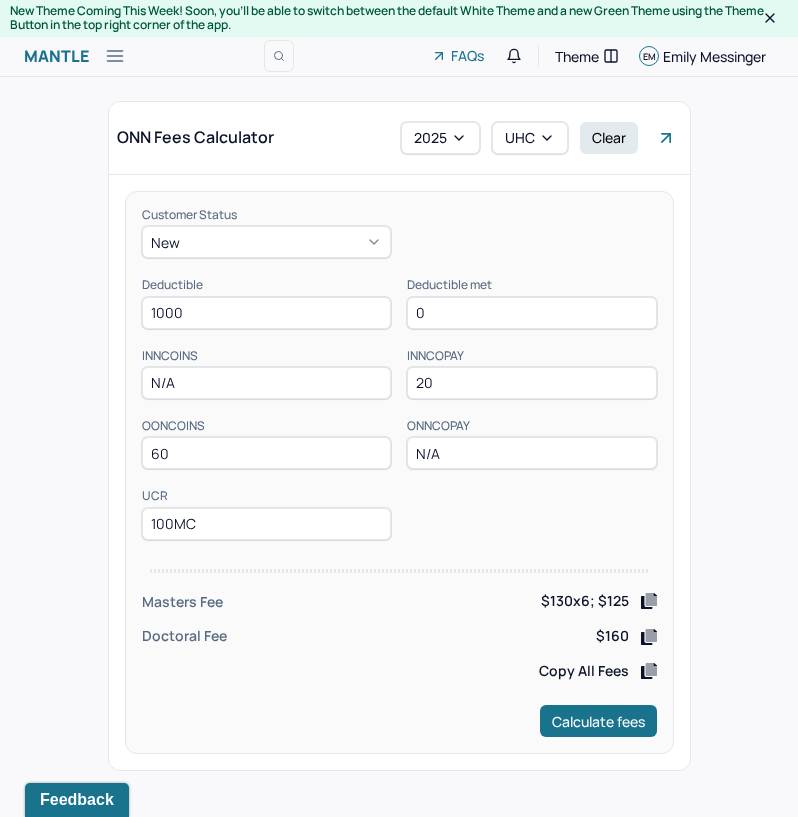 scroll, scrollTop: 0, scrollLeft: 0, axis: both 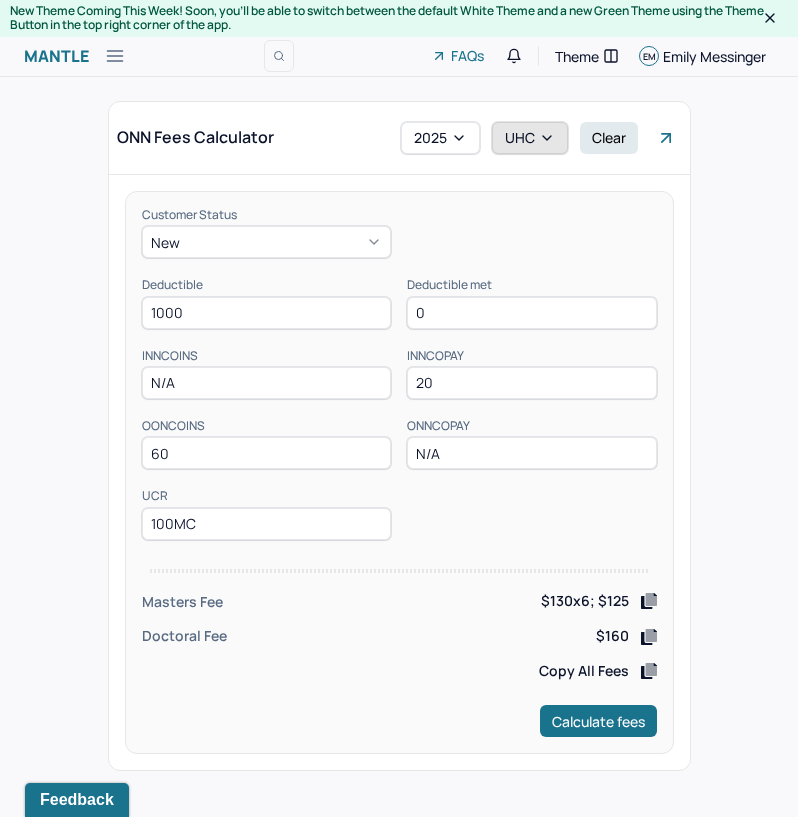 click on "UHC" at bounding box center (530, 138) 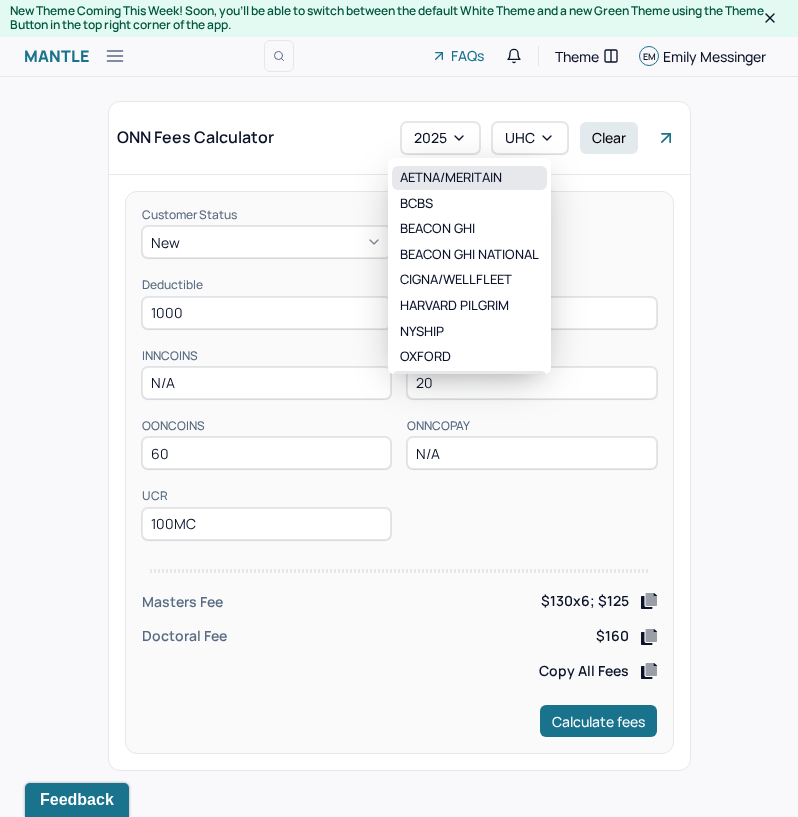 click on "AETNA/MERITAIN" at bounding box center [469, 178] 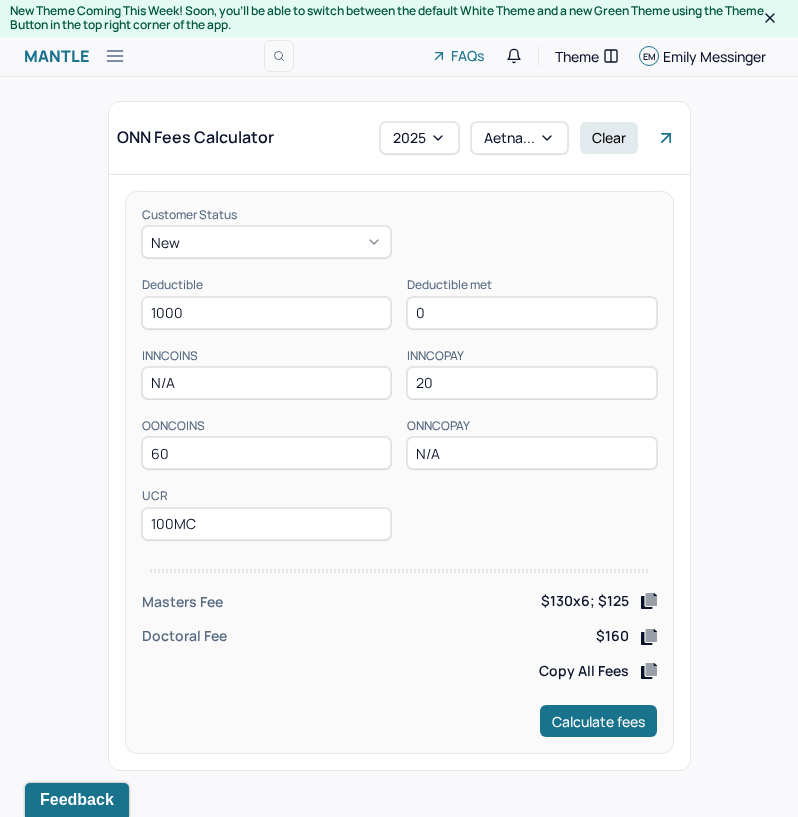 click on "1000" at bounding box center [267, 313] 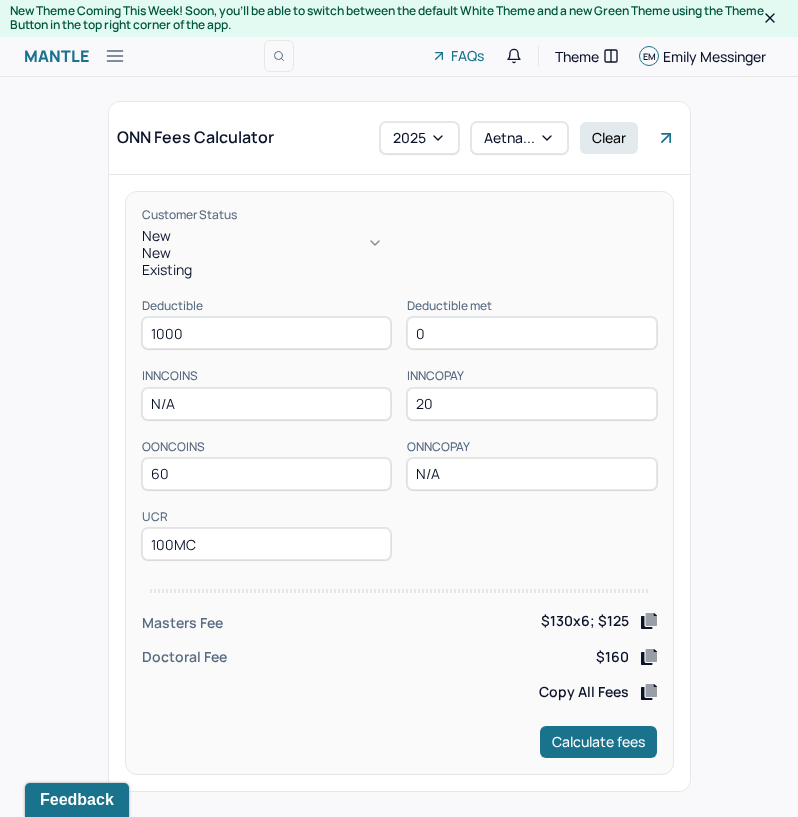 click on "Existing" at bounding box center [267, 270] 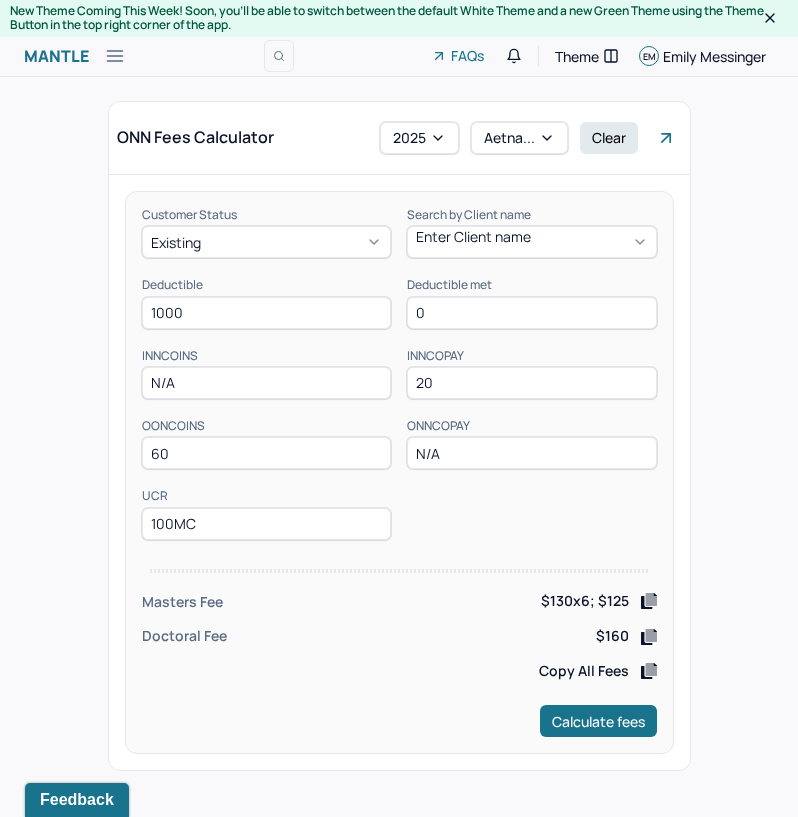 drag, startPoint x: 215, startPoint y: 313, endPoint x: 86, endPoint y: 317, distance: 129.062 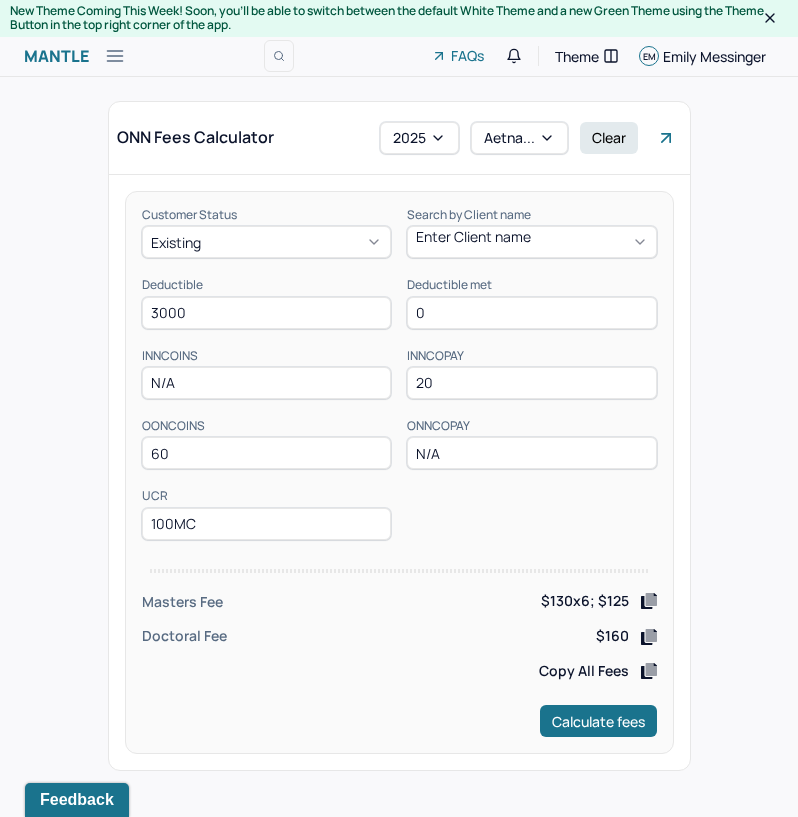 type on "3000" 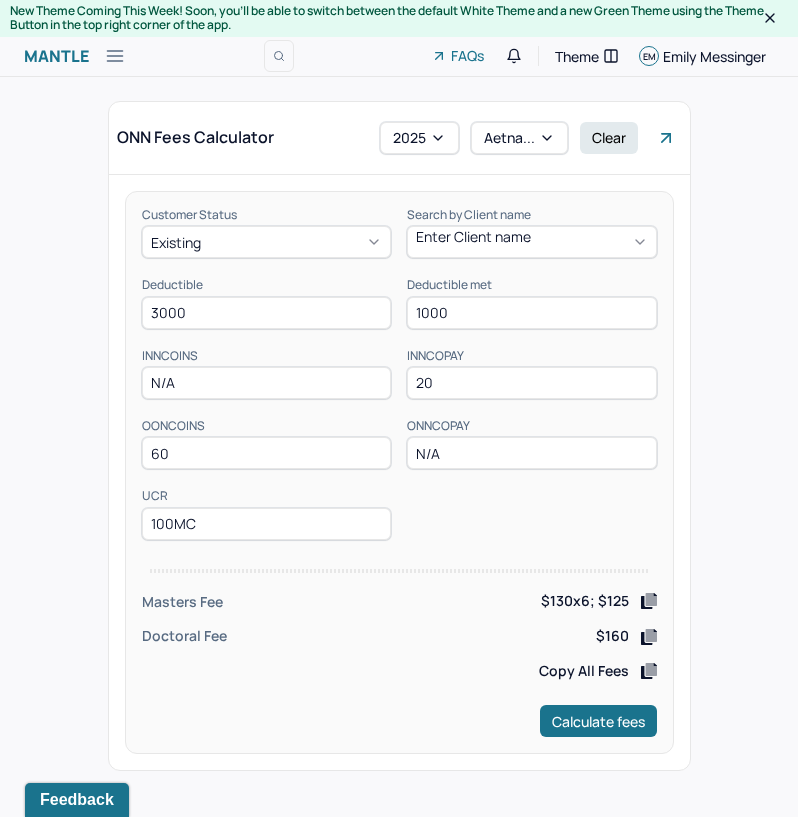 type on "1000" 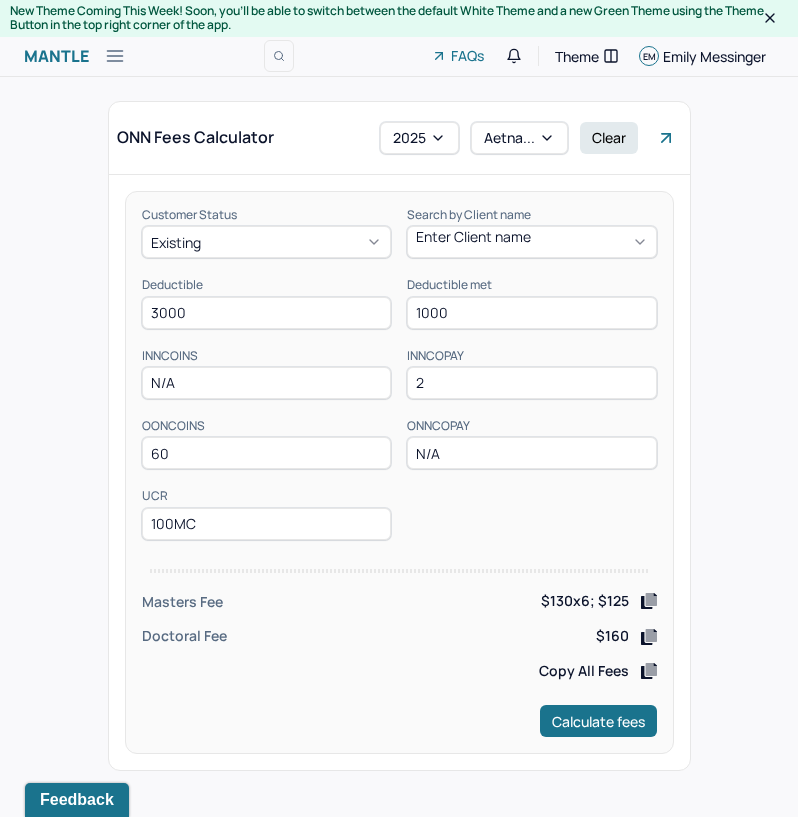 type on "20" 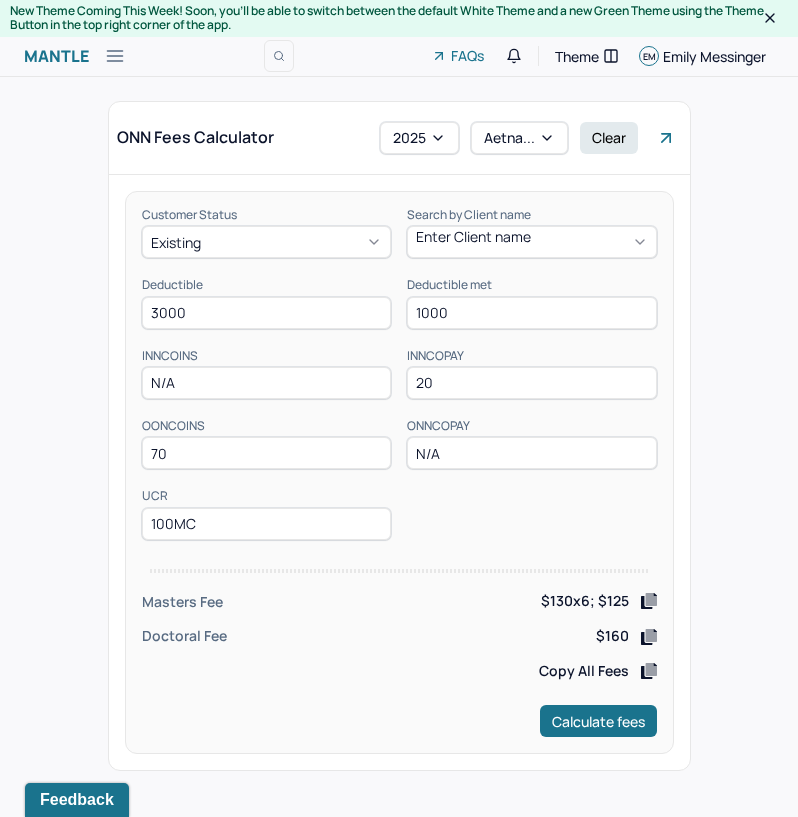 type on "70" 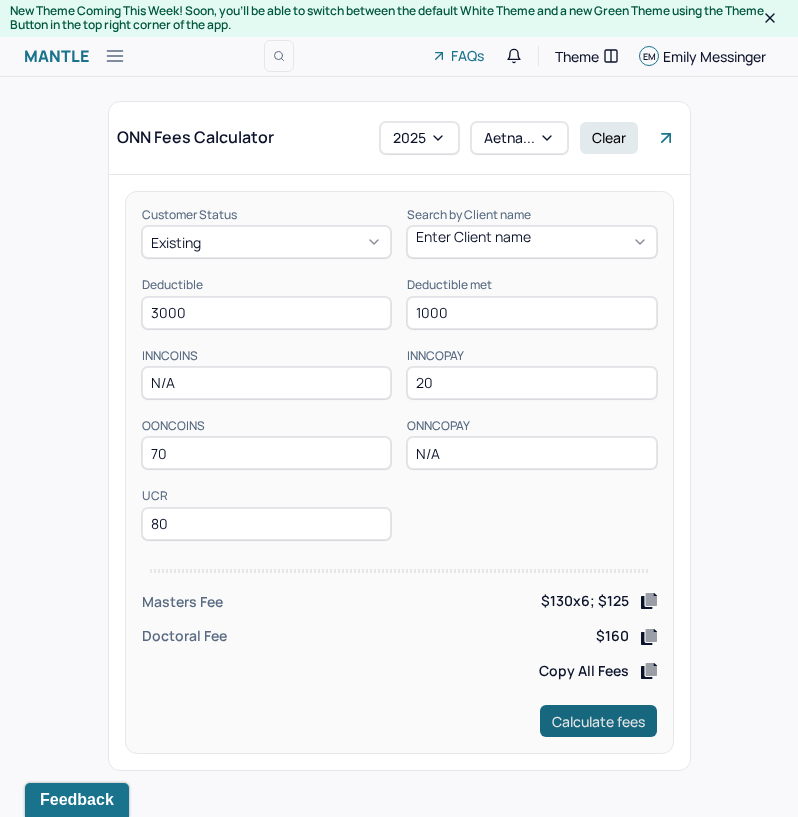 type on "80" 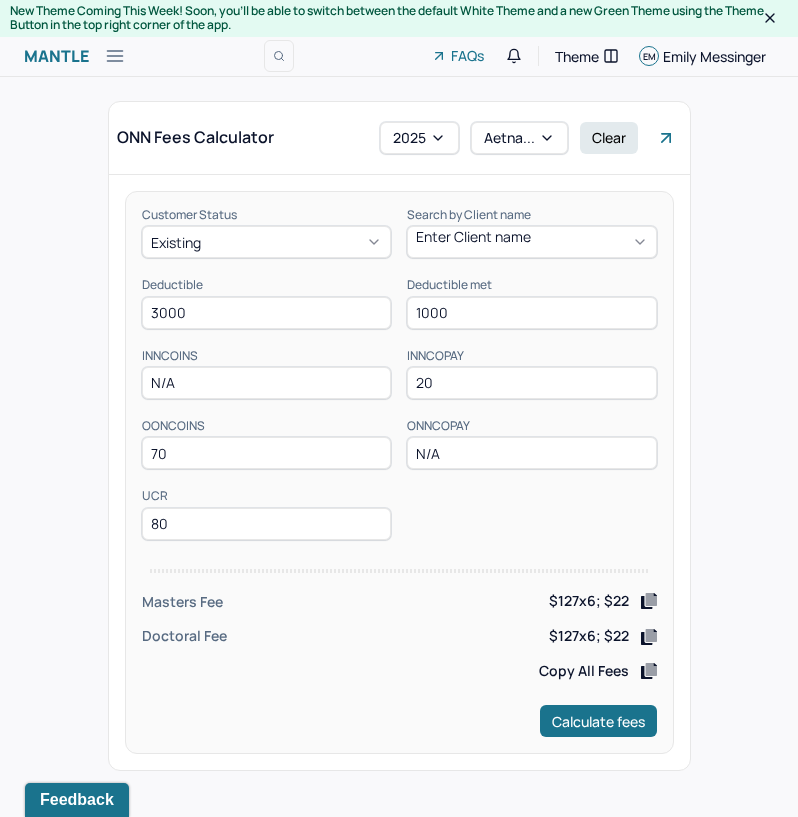 click 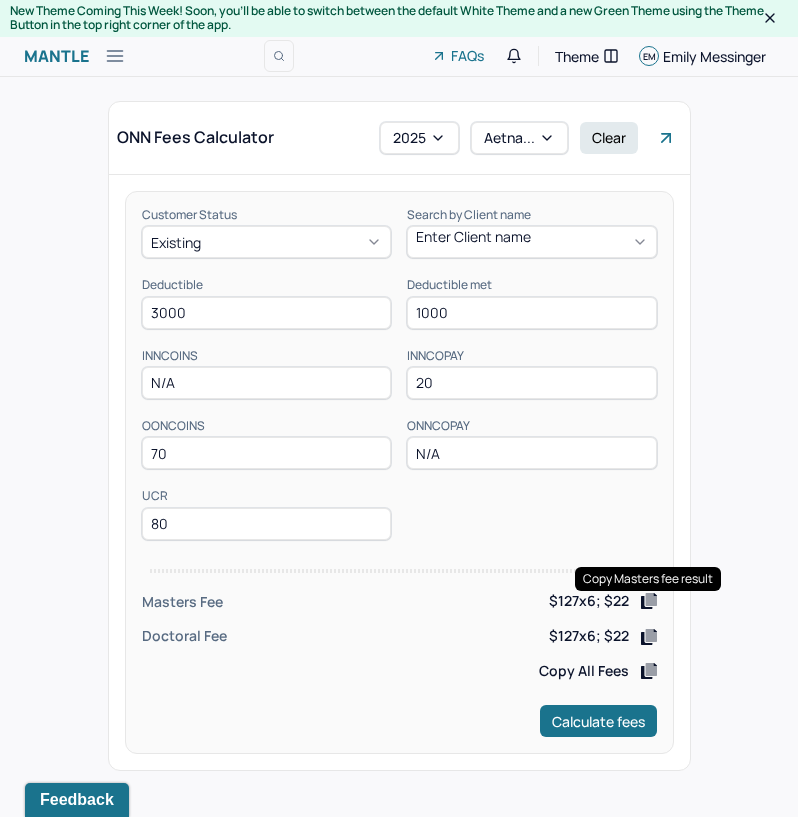 click 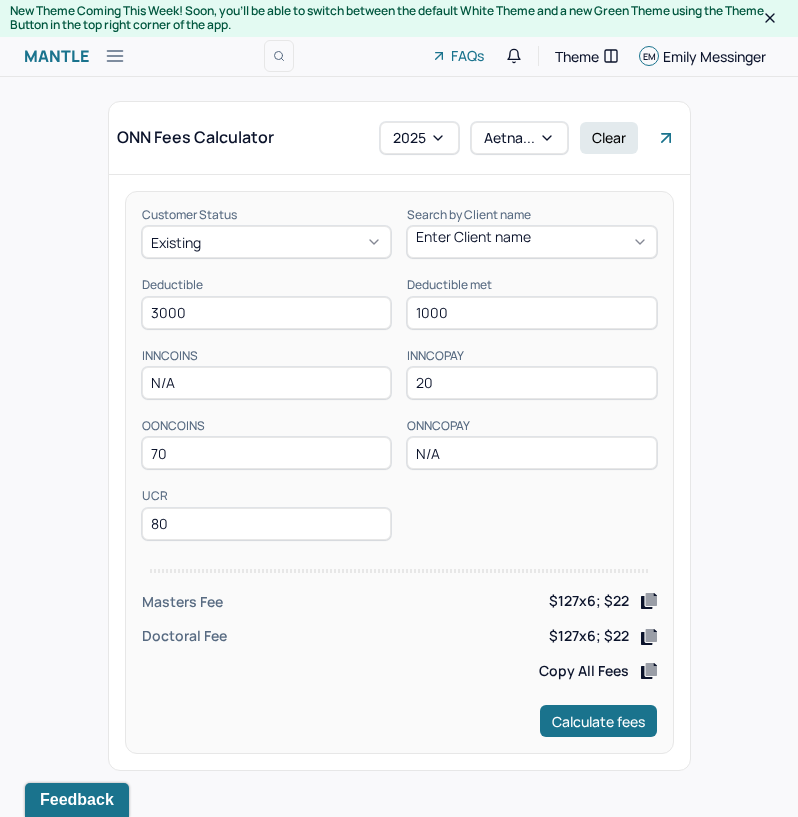 click 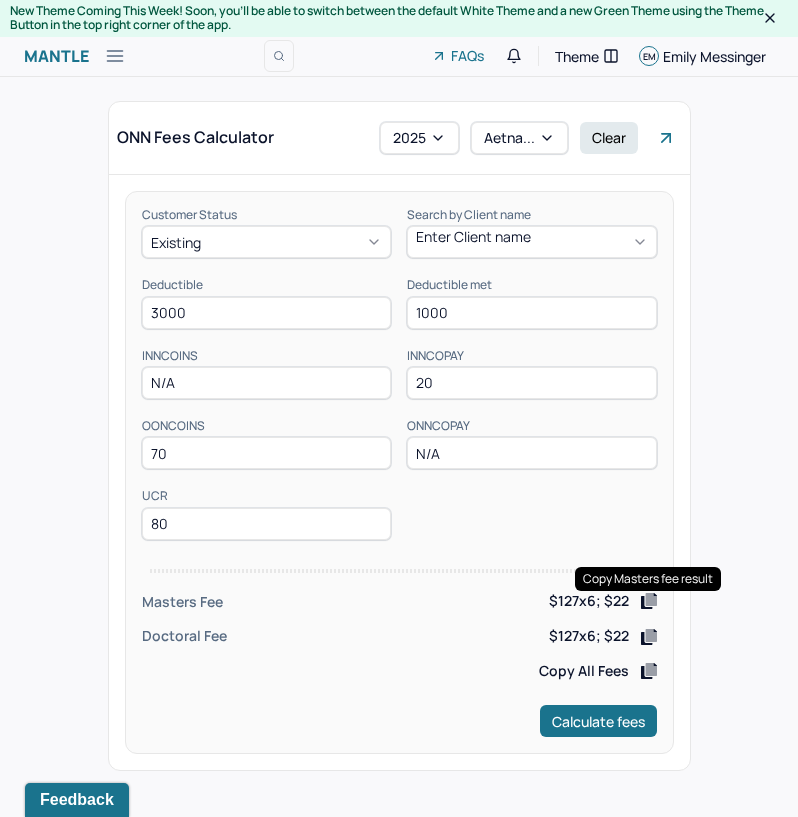 drag, startPoint x: 260, startPoint y: 320, endPoint x: 67, endPoint y: 317, distance: 193.02332 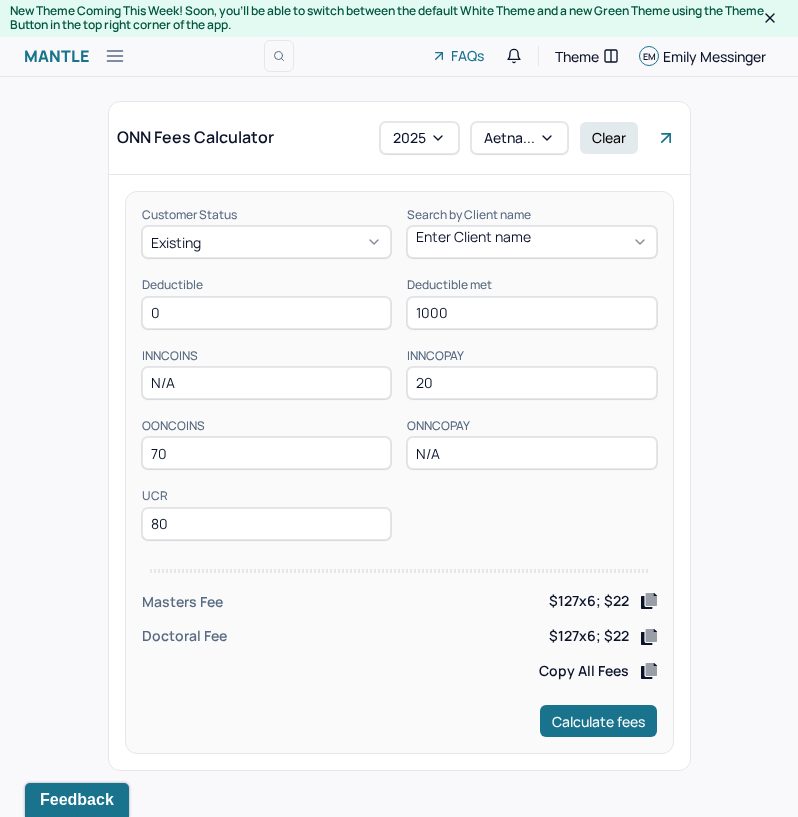 type on "0" 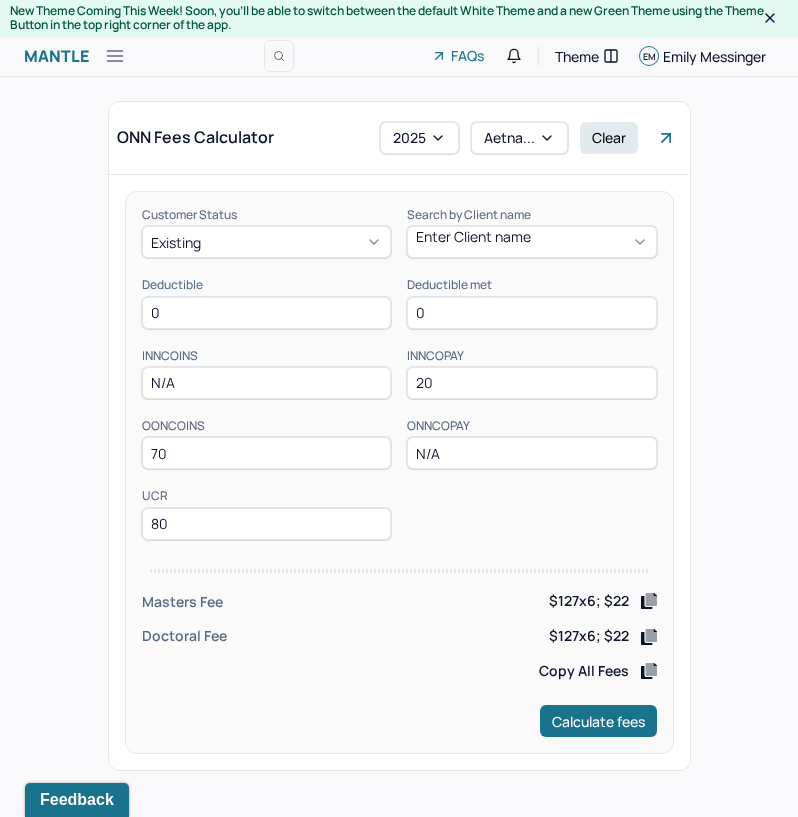 type on "0" 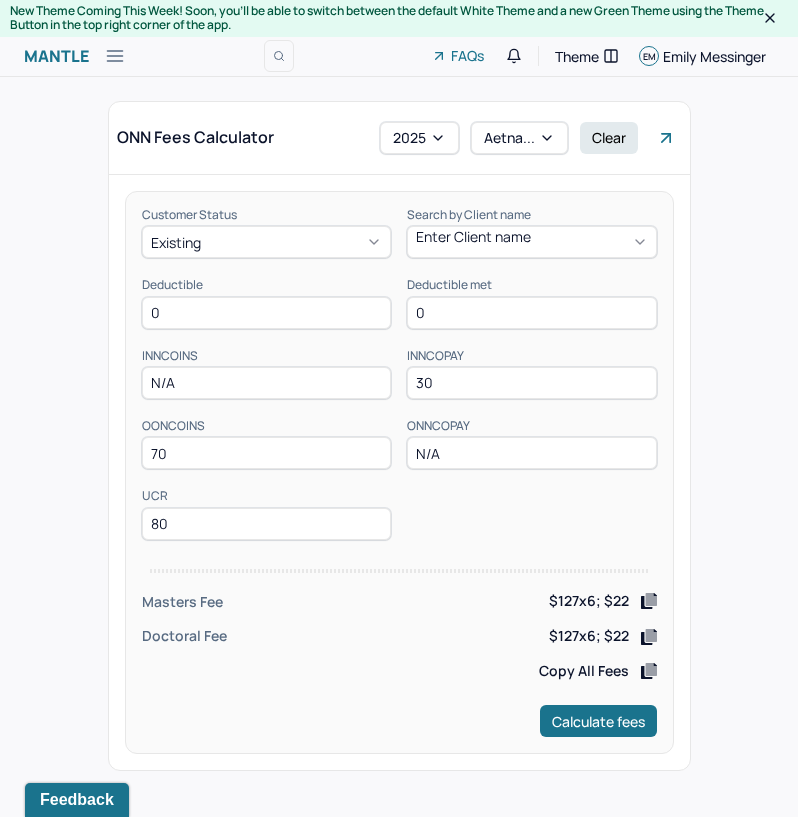 type on "30" 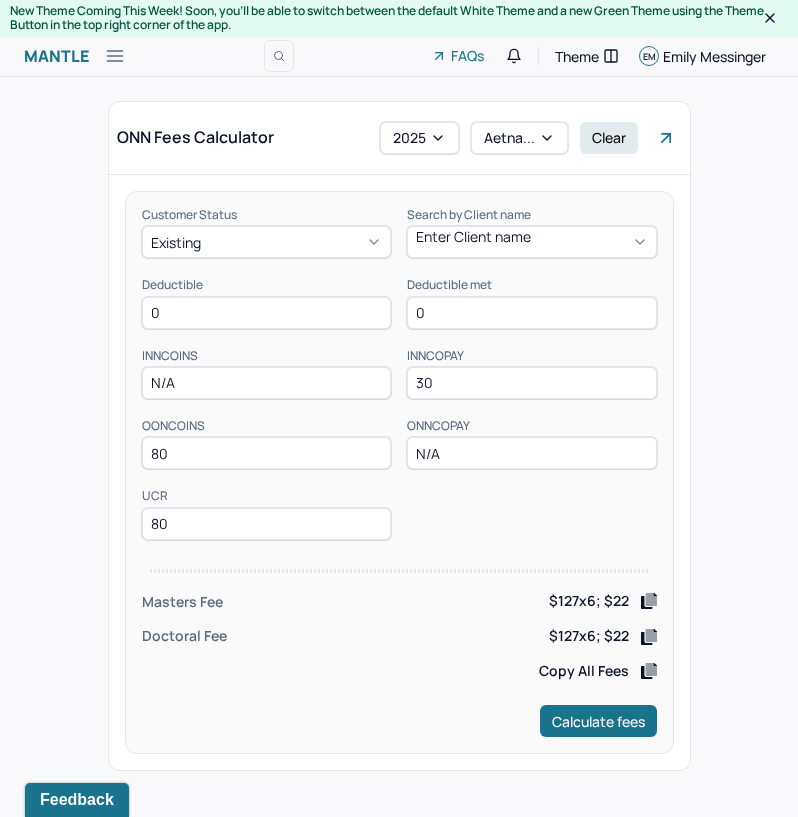 type on "80" 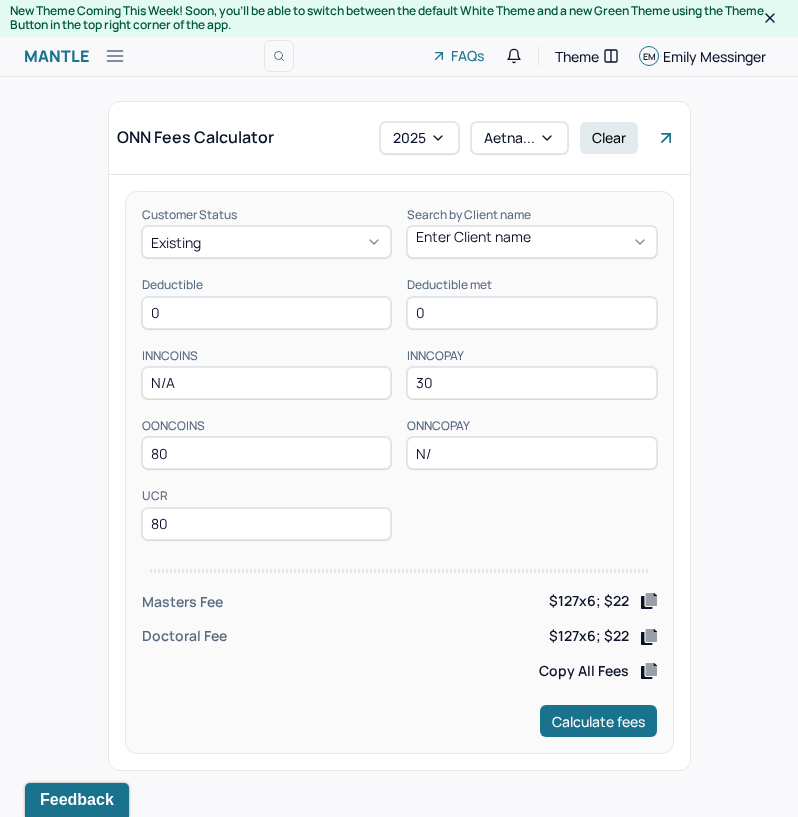 type on "N/A" 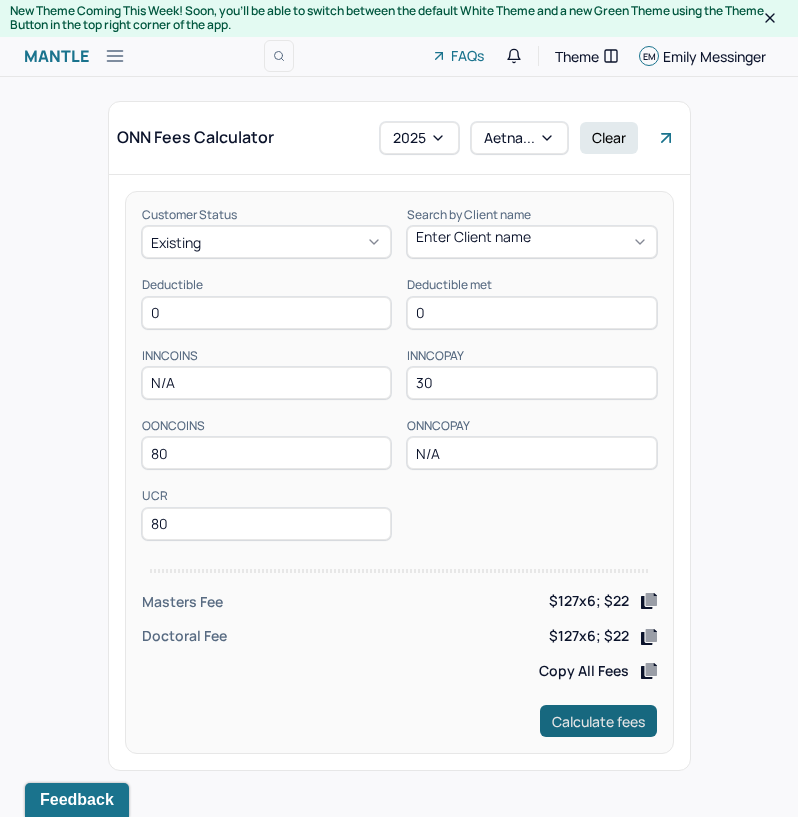click on "Calculate fees" at bounding box center (598, 721) 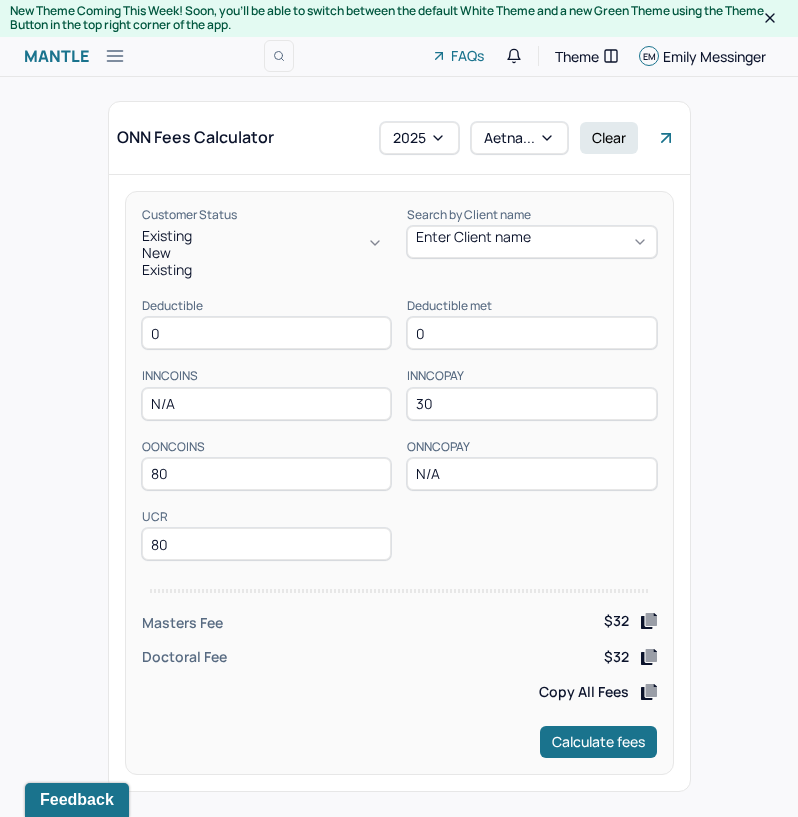 click on "Existing" at bounding box center [267, 235] 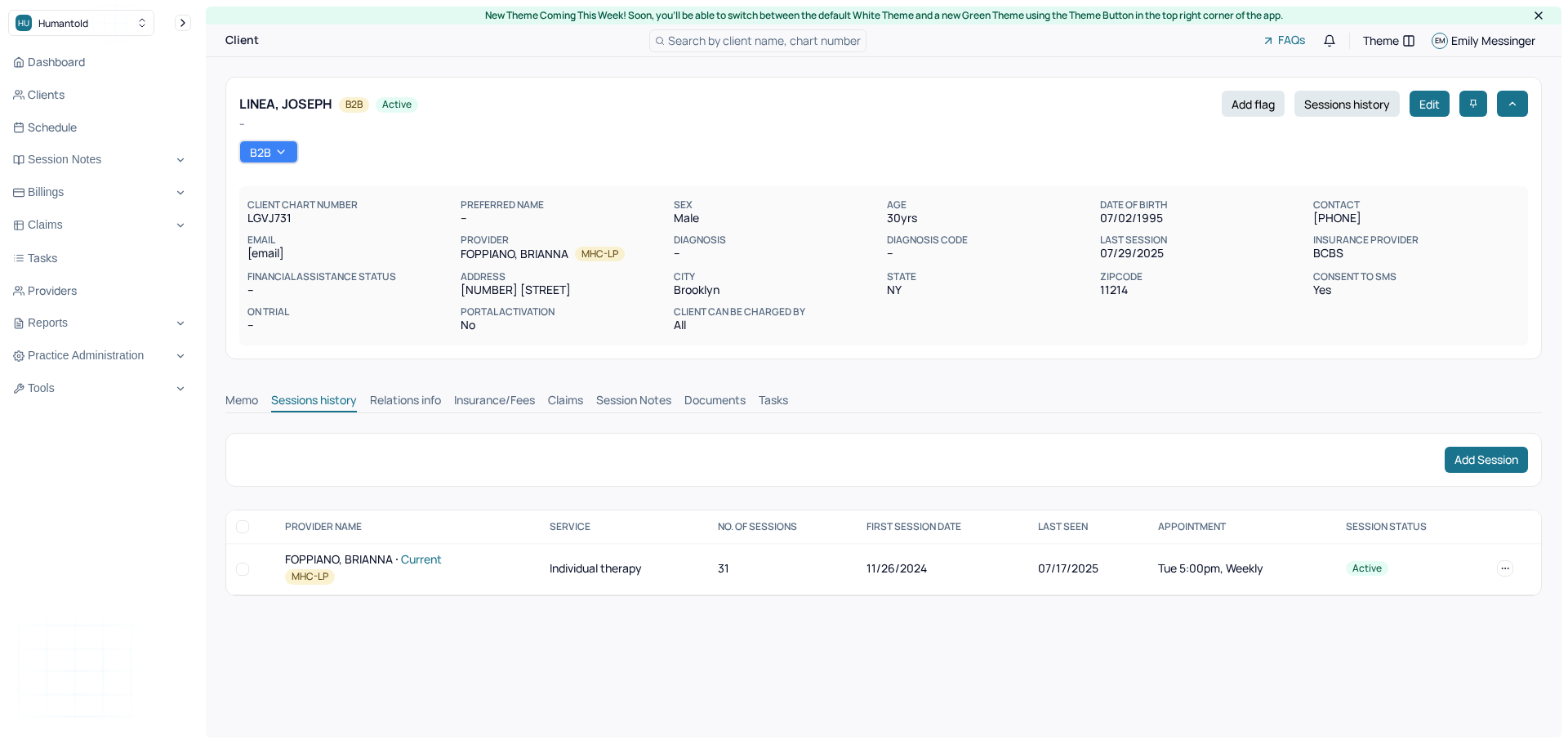 scroll, scrollTop: 0, scrollLeft: 0, axis: both 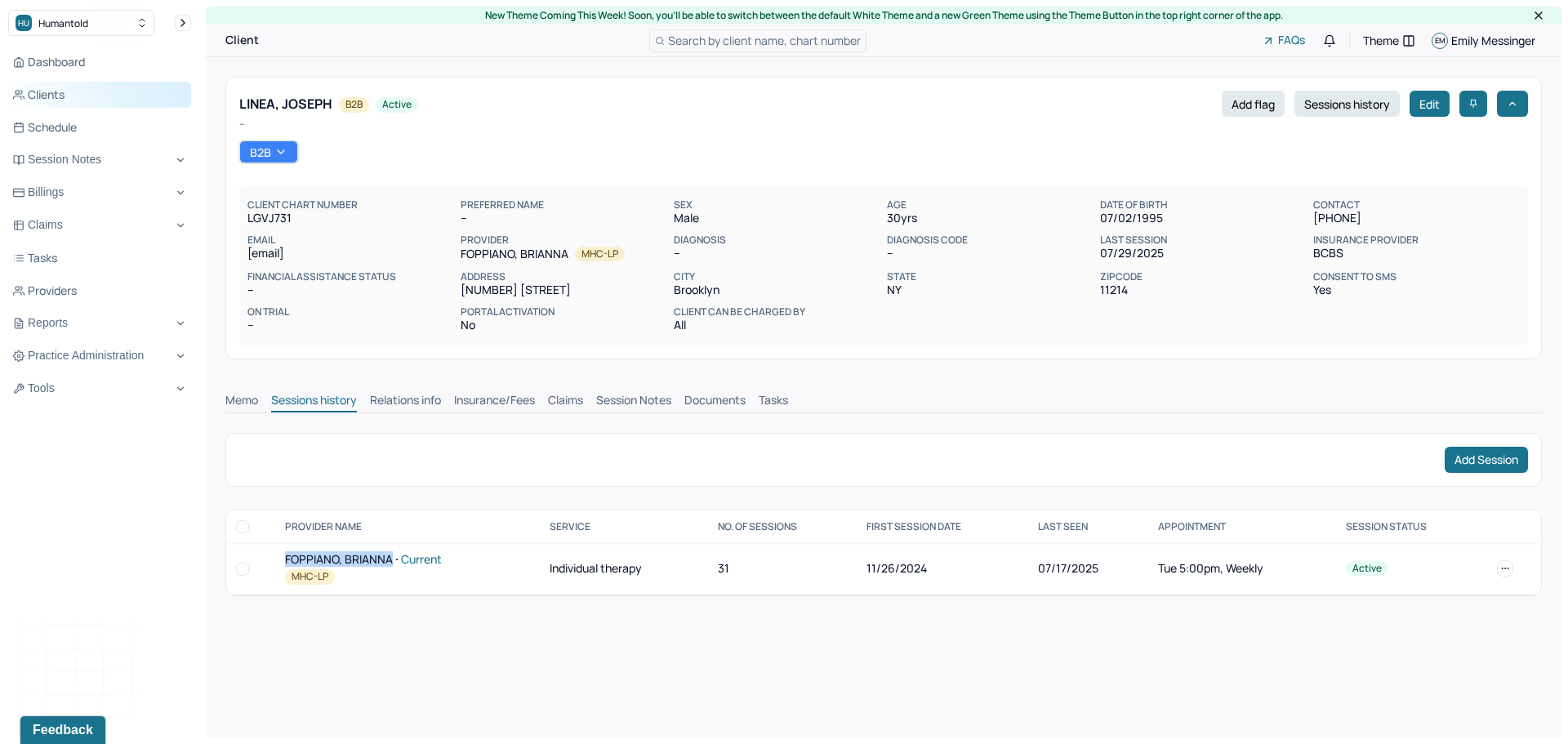 click on "Clients" at bounding box center (100, 95) 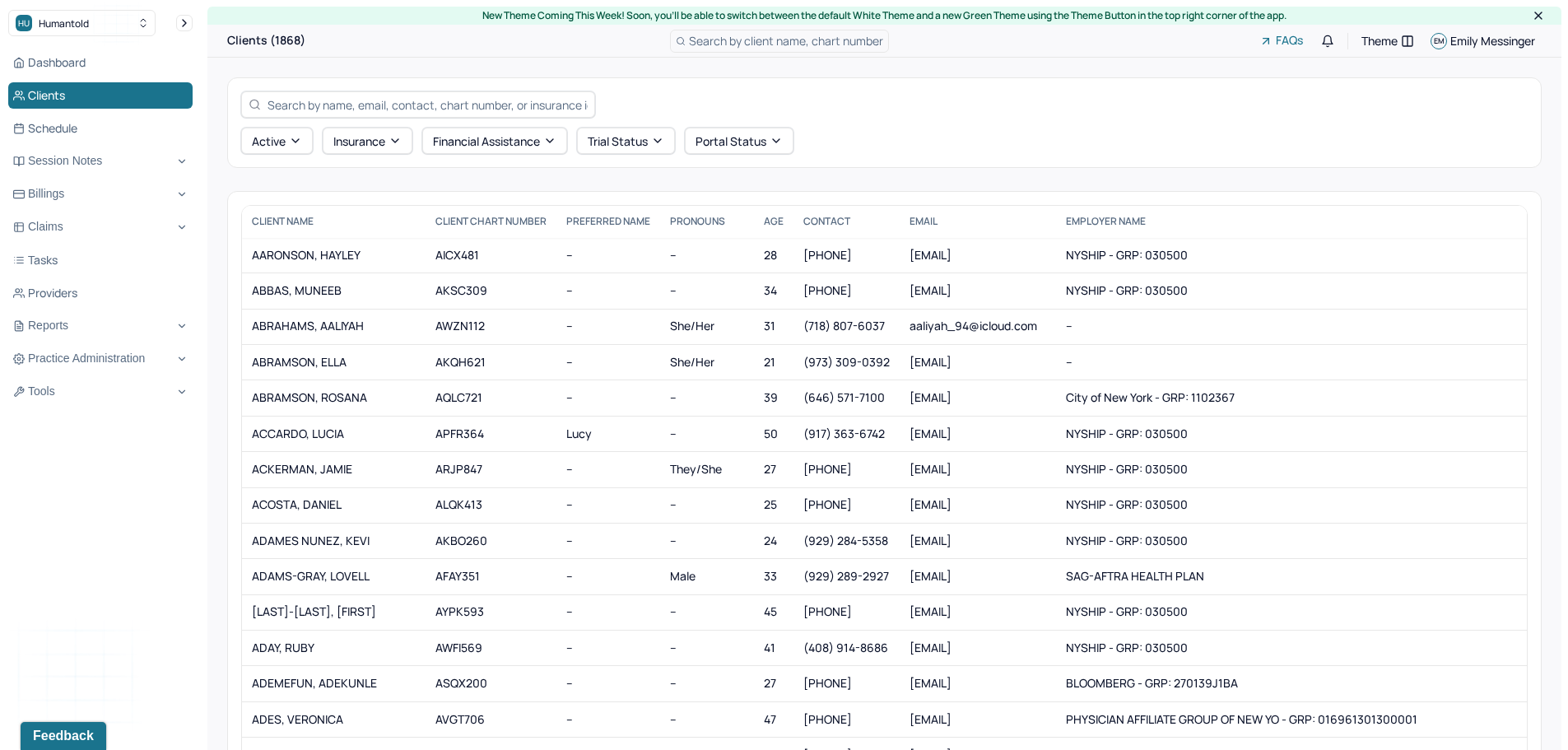 click at bounding box center [427, 105] 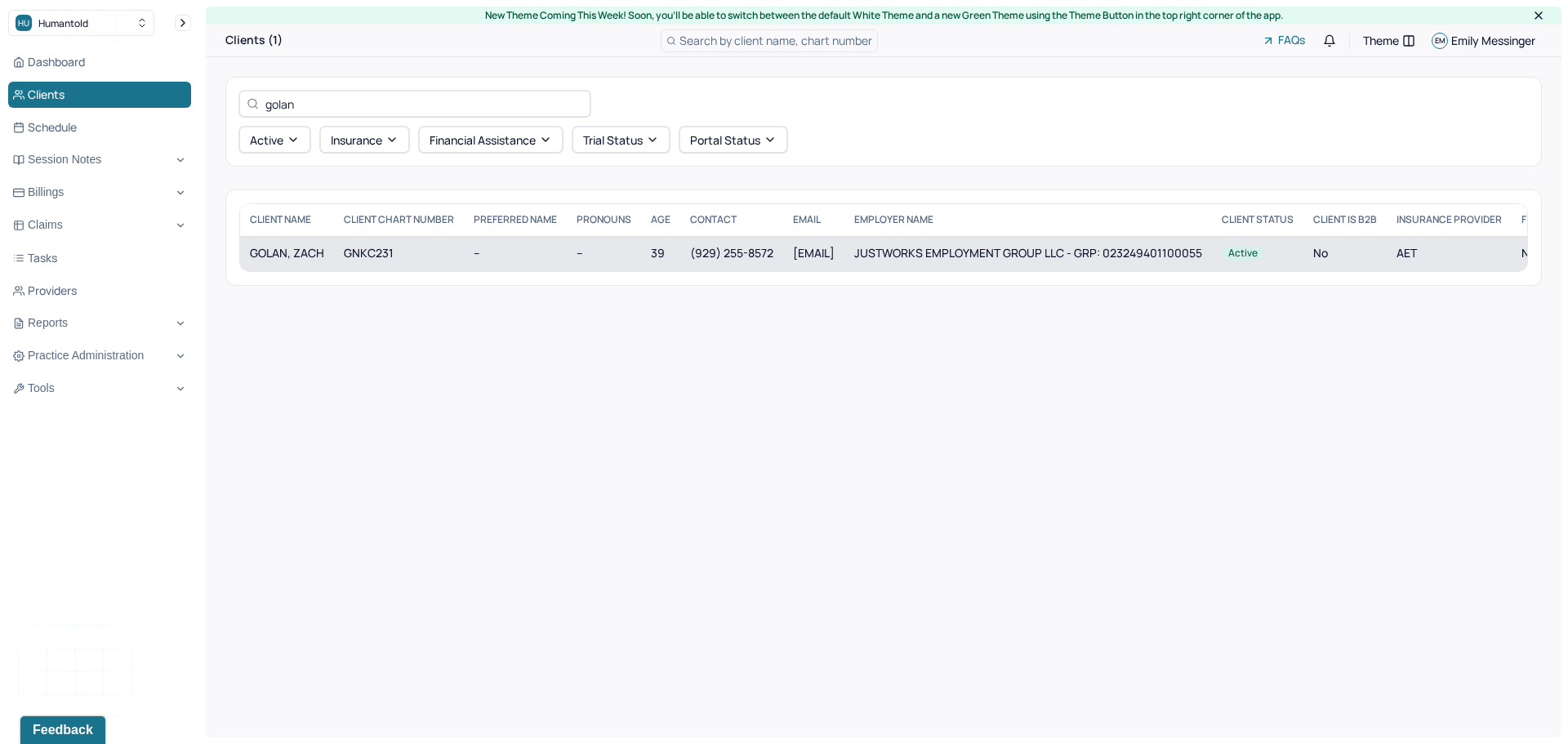 type on "golan" 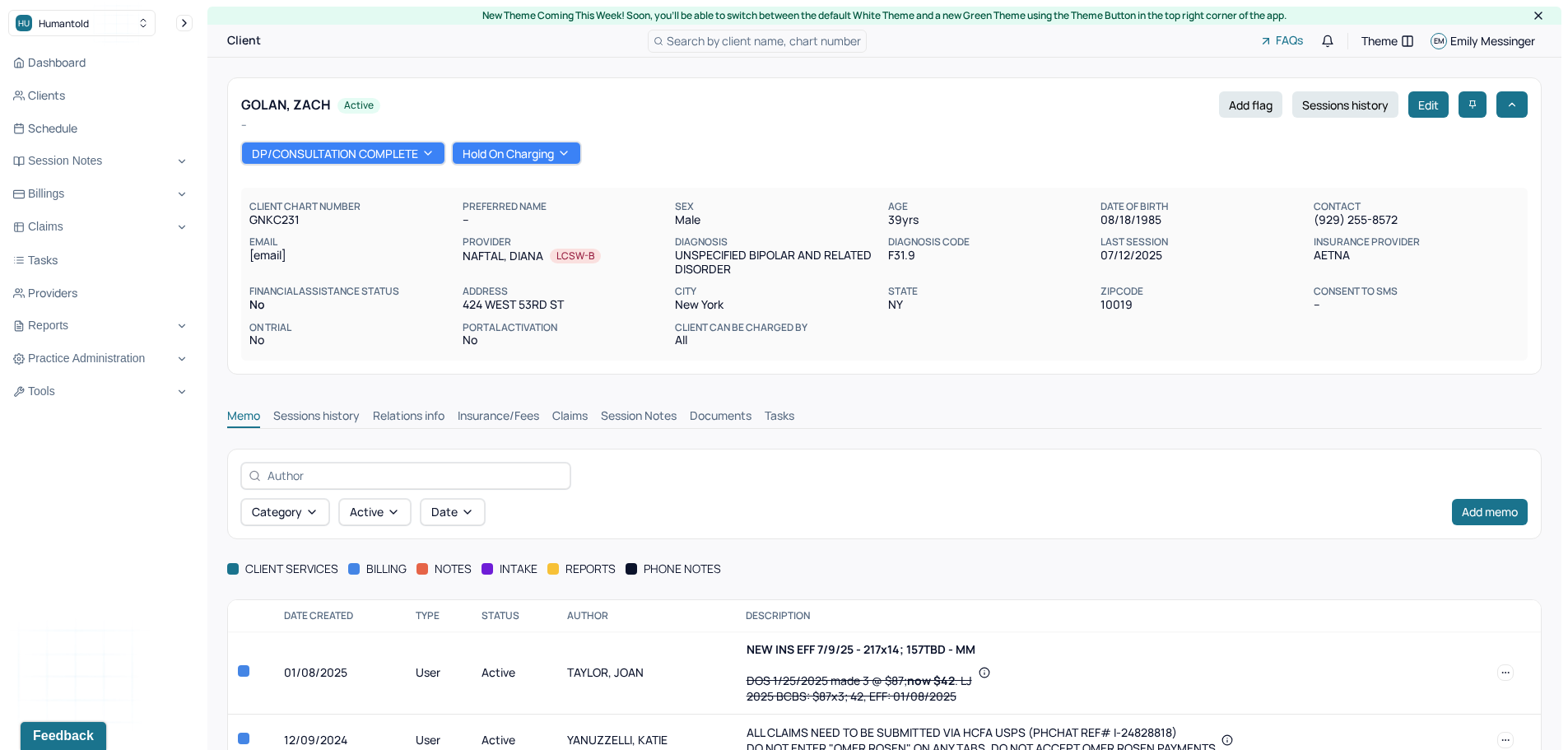 click on "Sessions history" at bounding box center [316, 417] 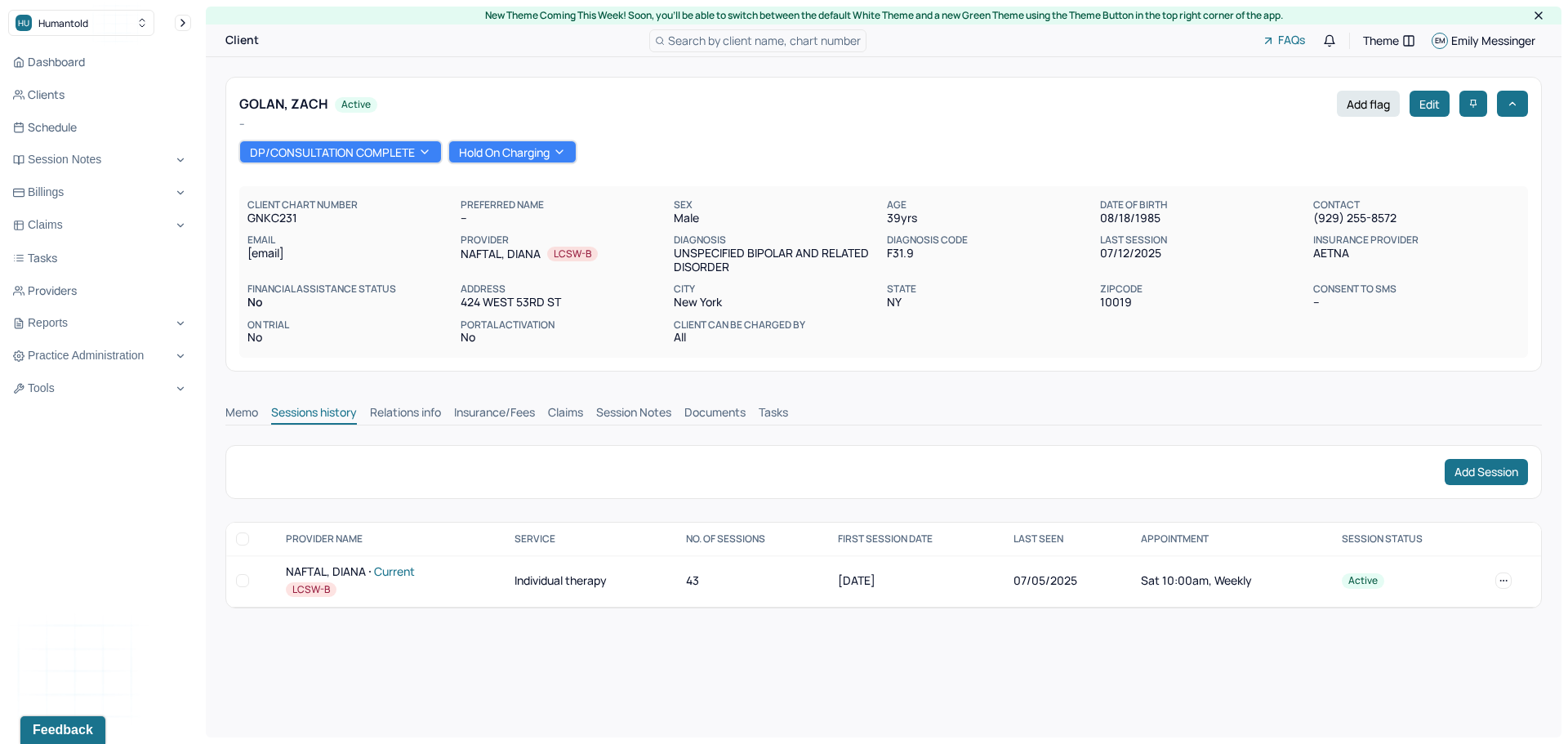 click on "NAFTAL, DIANA Current" at bounding box center [390, 572] 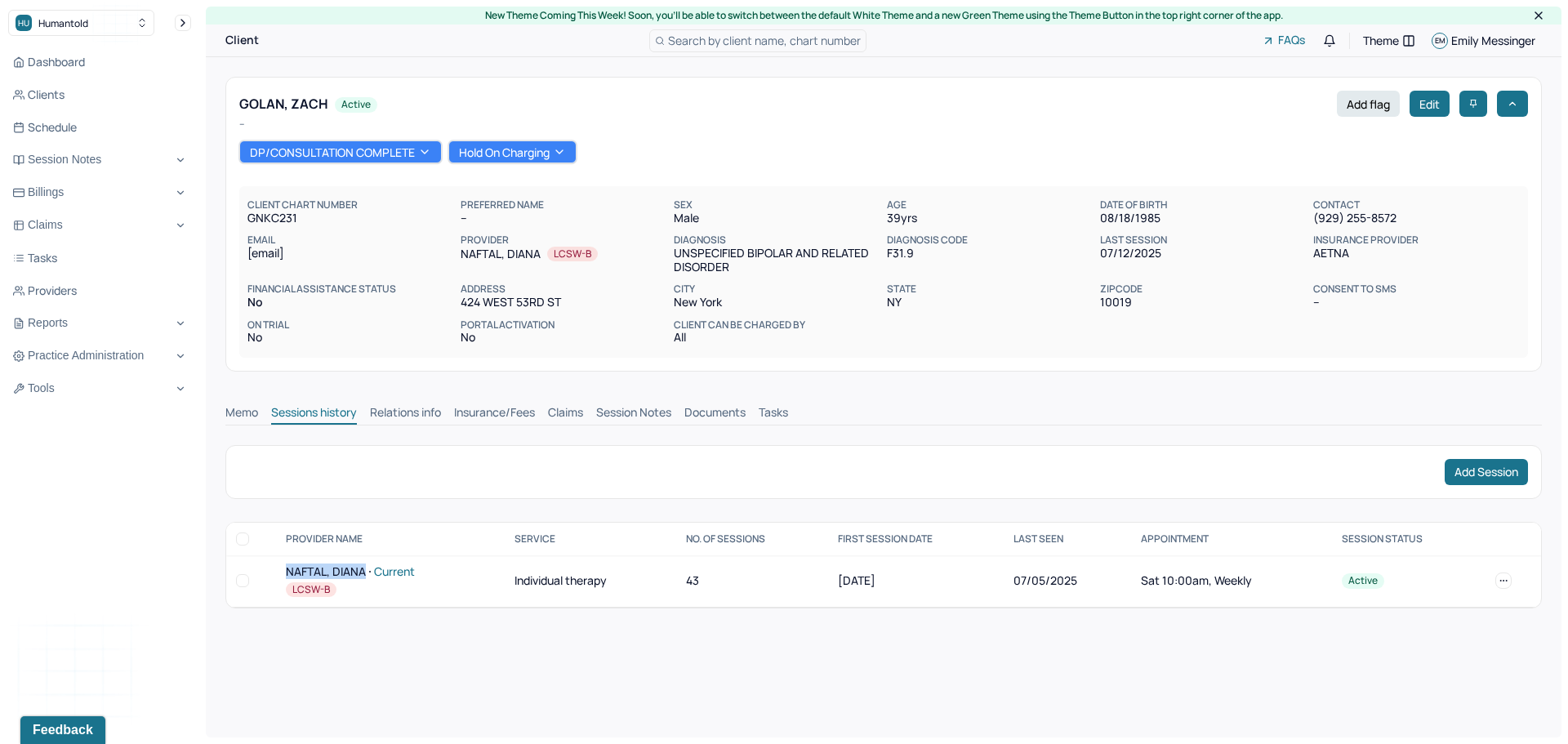 drag, startPoint x: 292, startPoint y: 568, endPoint x: 341, endPoint y: 572, distance: 49.162994 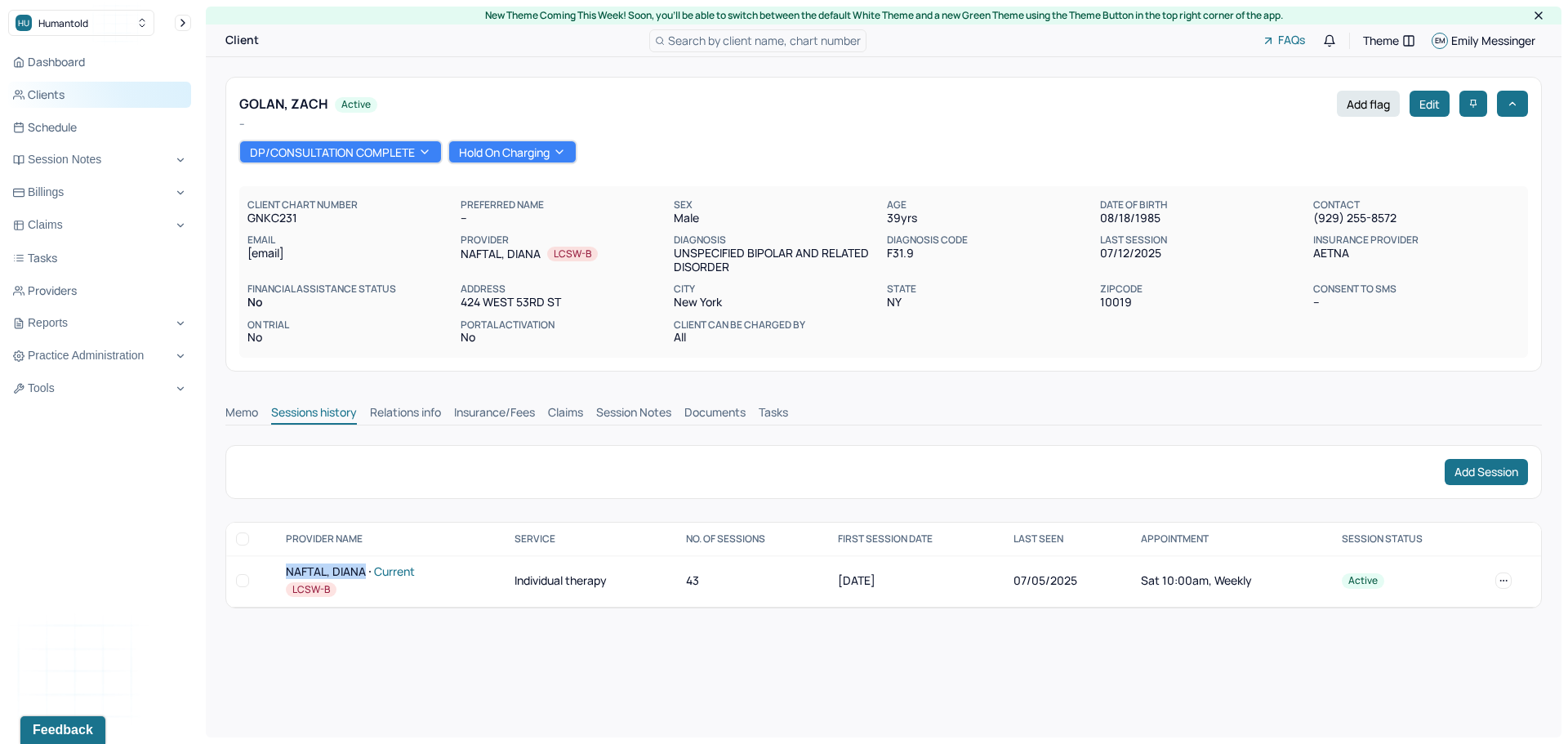 click on "Clients" at bounding box center (100, 95) 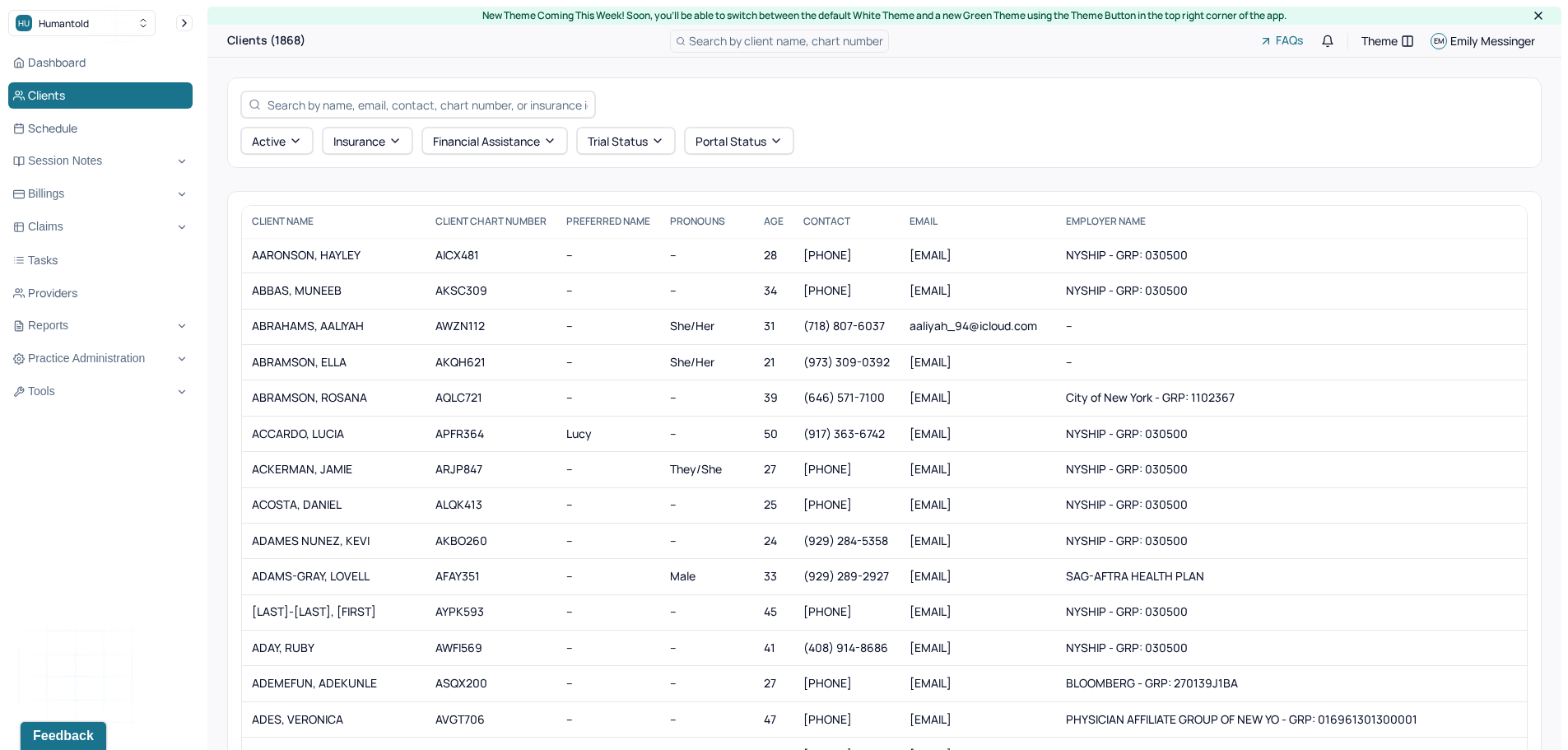 click at bounding box center [427, 105] 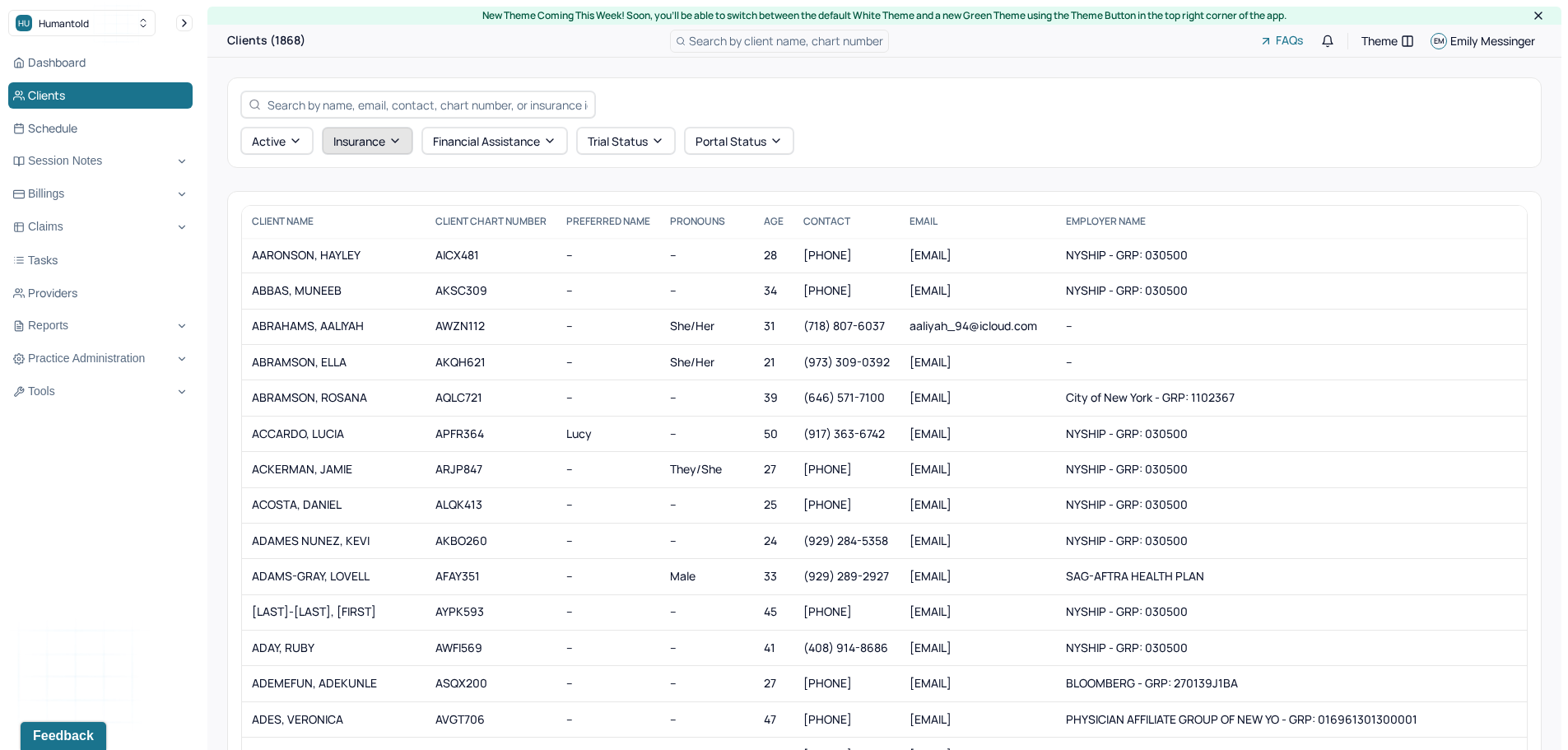 type on "SAOR476" 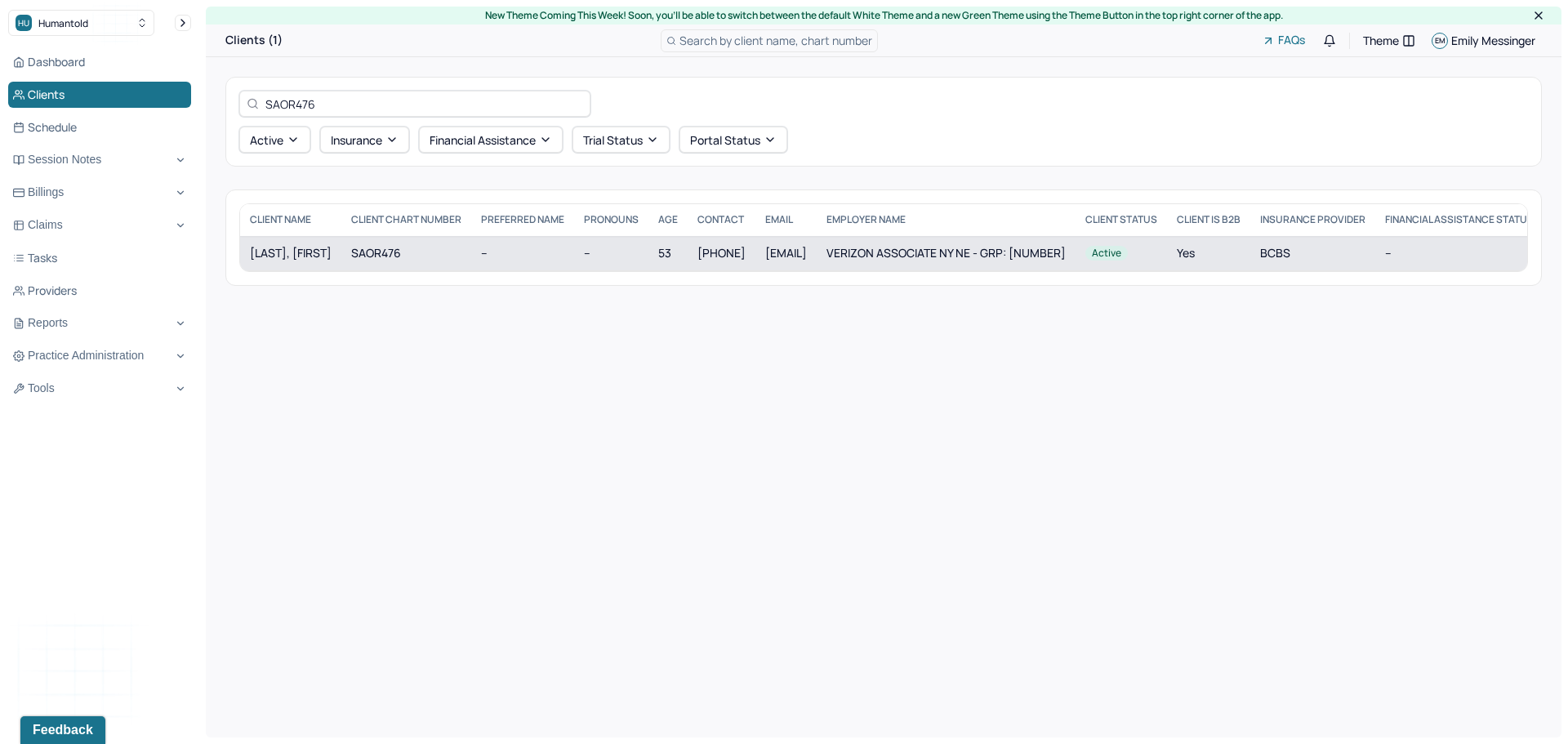 click on "SCHULTZ, KELLY" at bounding box center (291, 253) 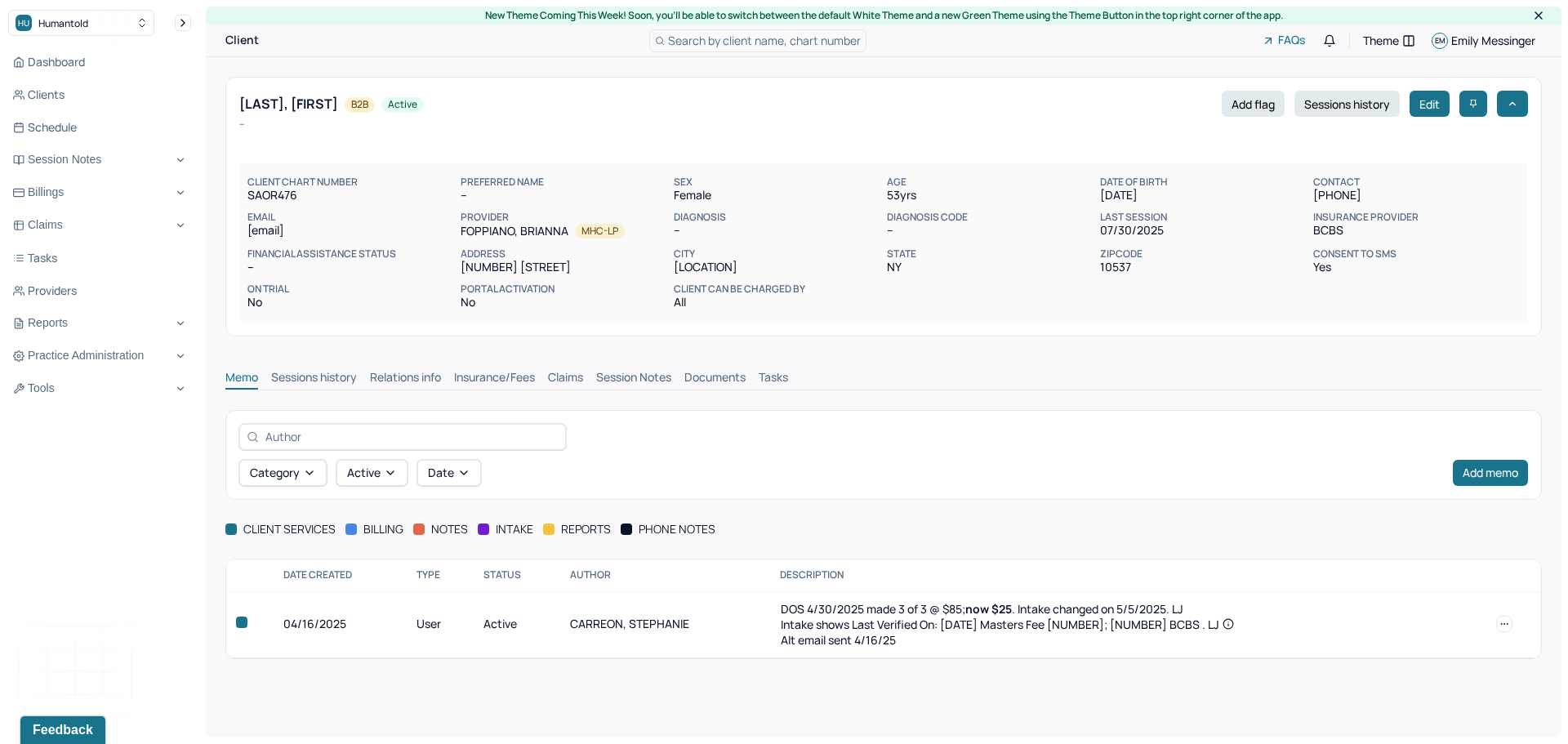 click on "Insurance/Fees" at bounding box center (494, 379) 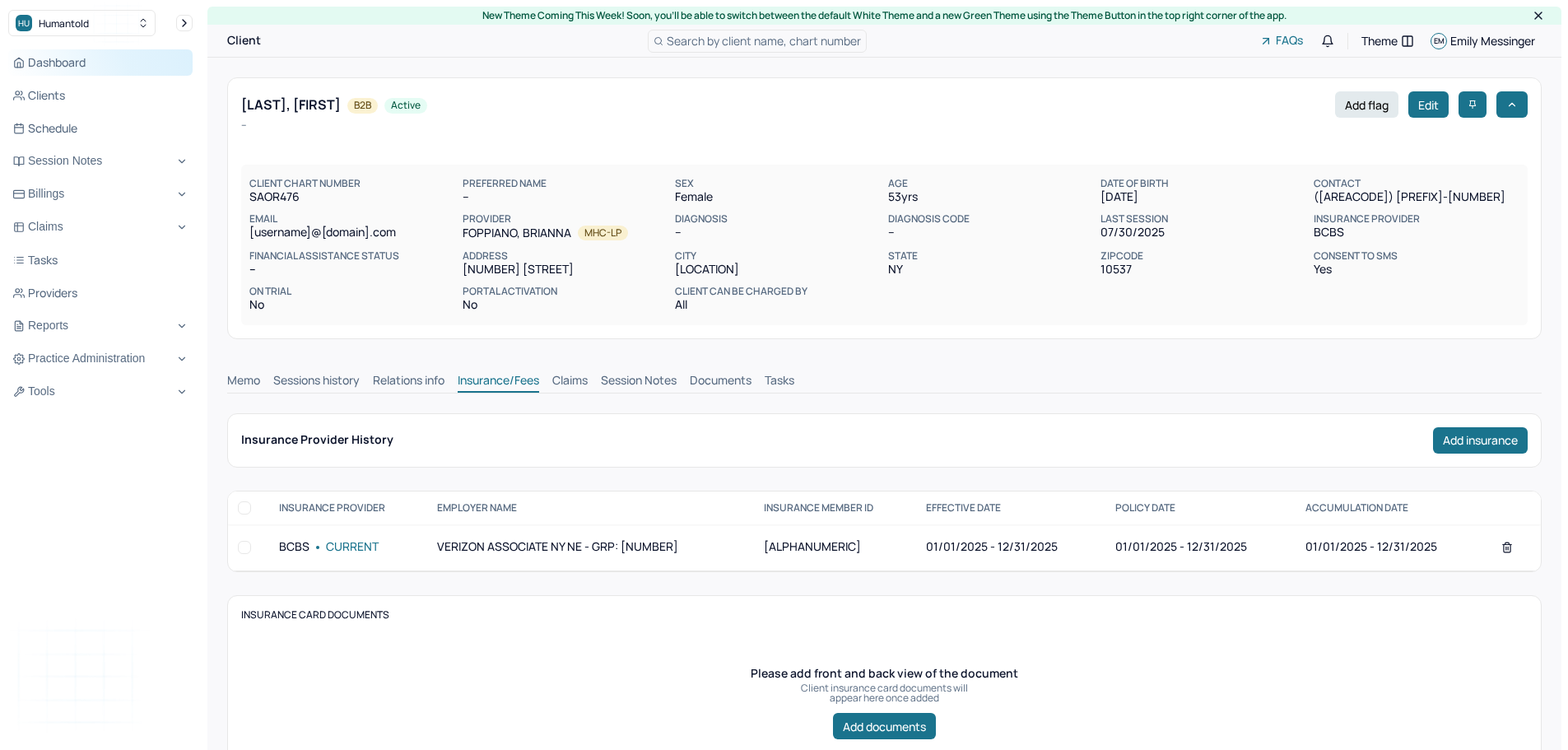 scroll, scrollTop: 0, scrollLeft: 0, axis: both 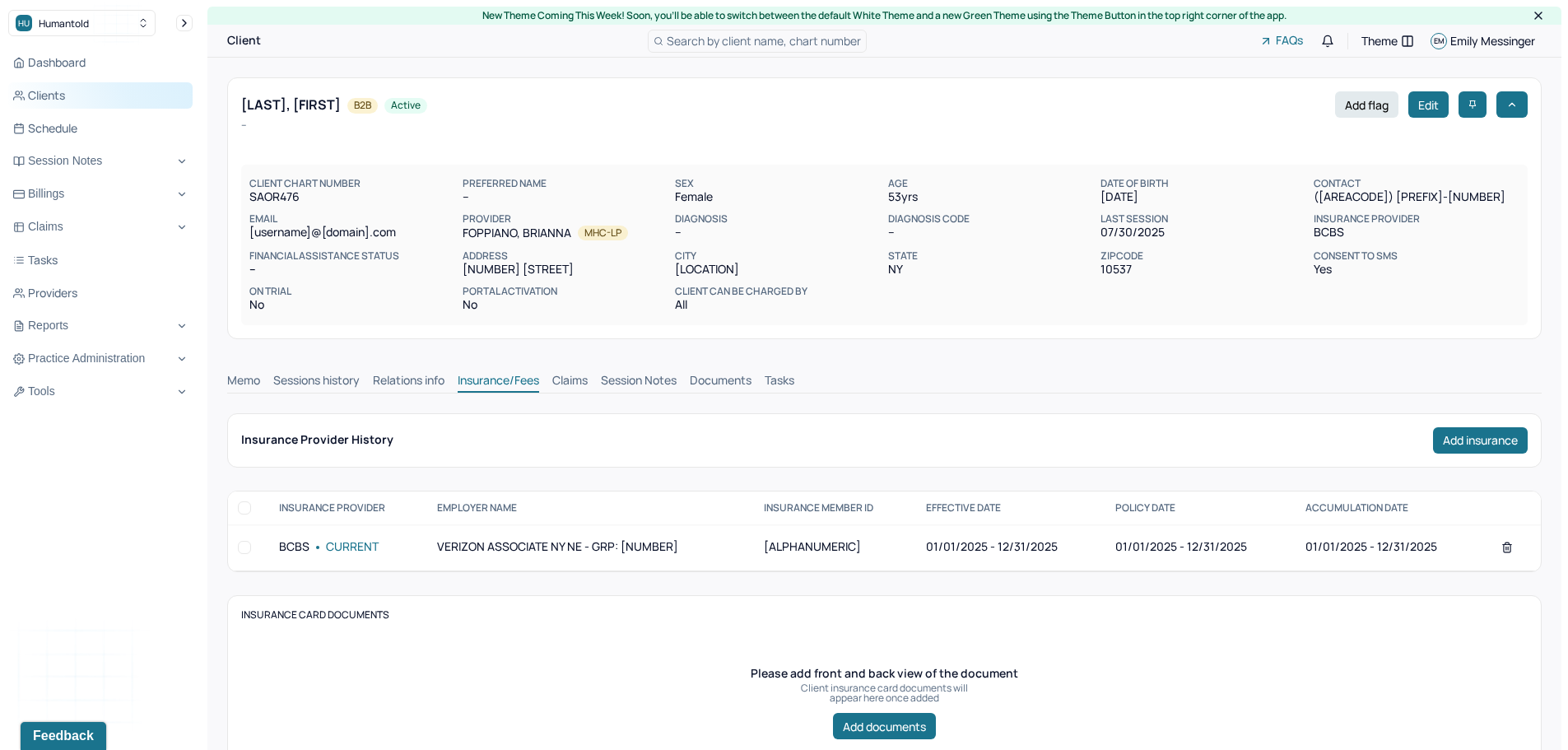 click on "Clients" at bounding box center (100, 95) 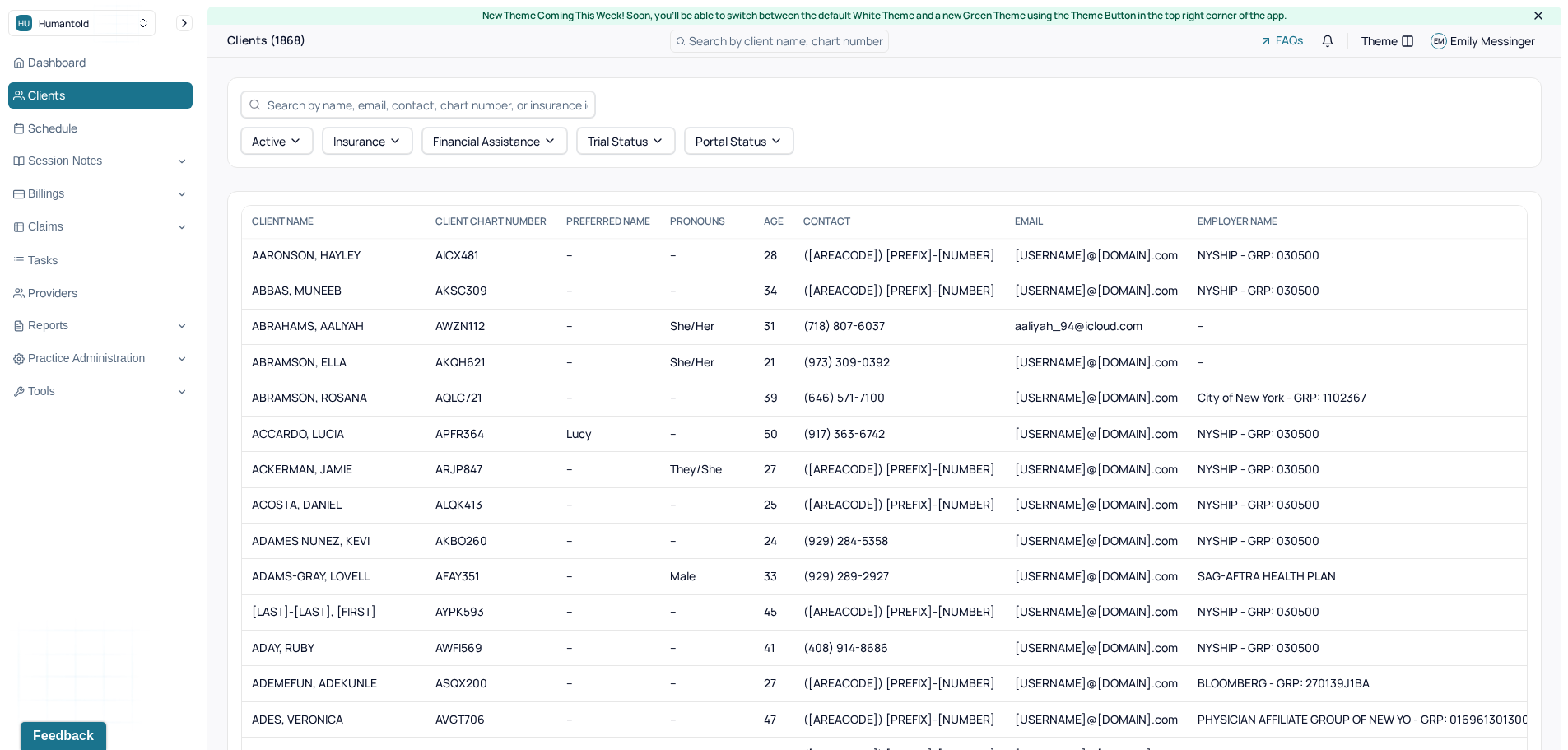 click at bounding box center (418, 105) 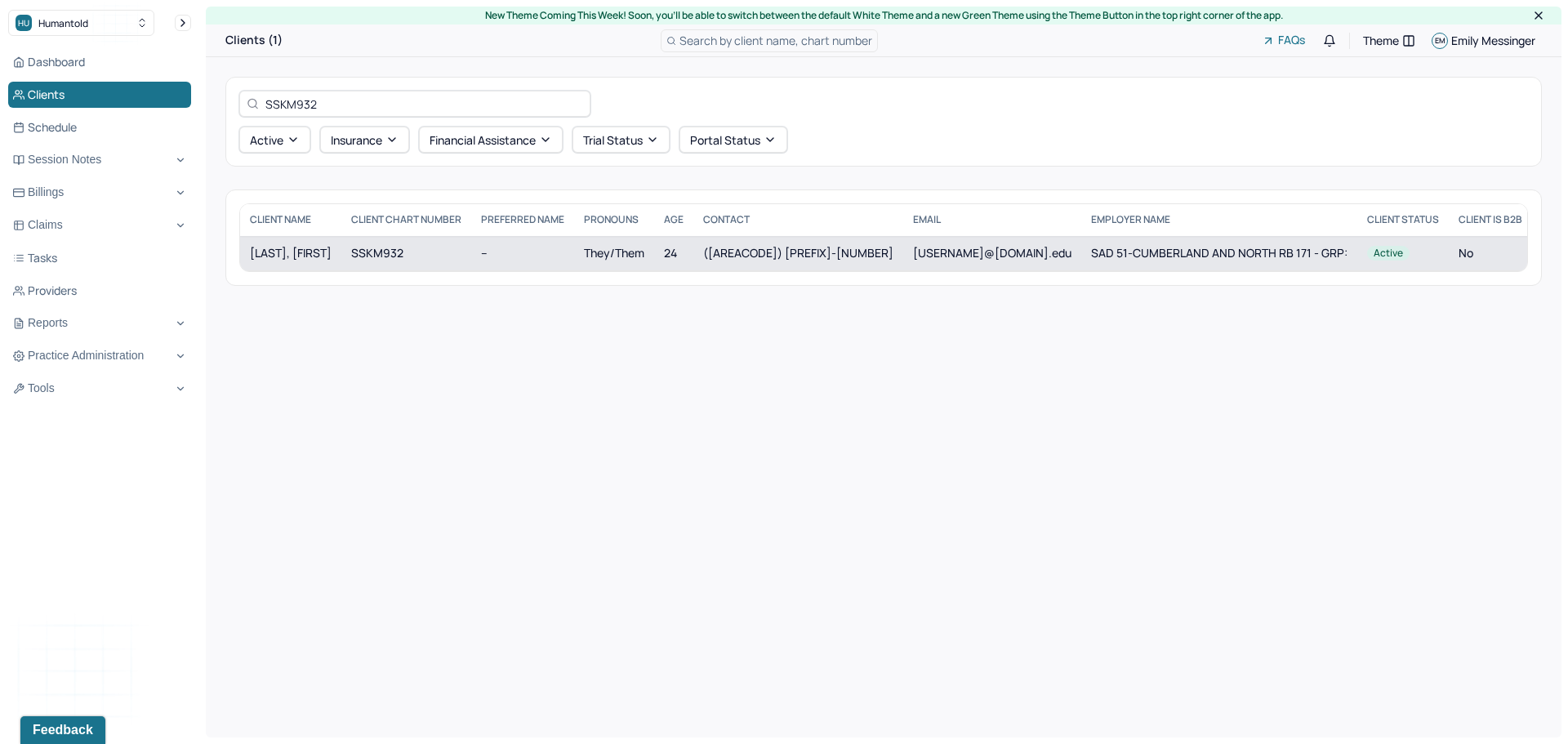type on "SSKM932" 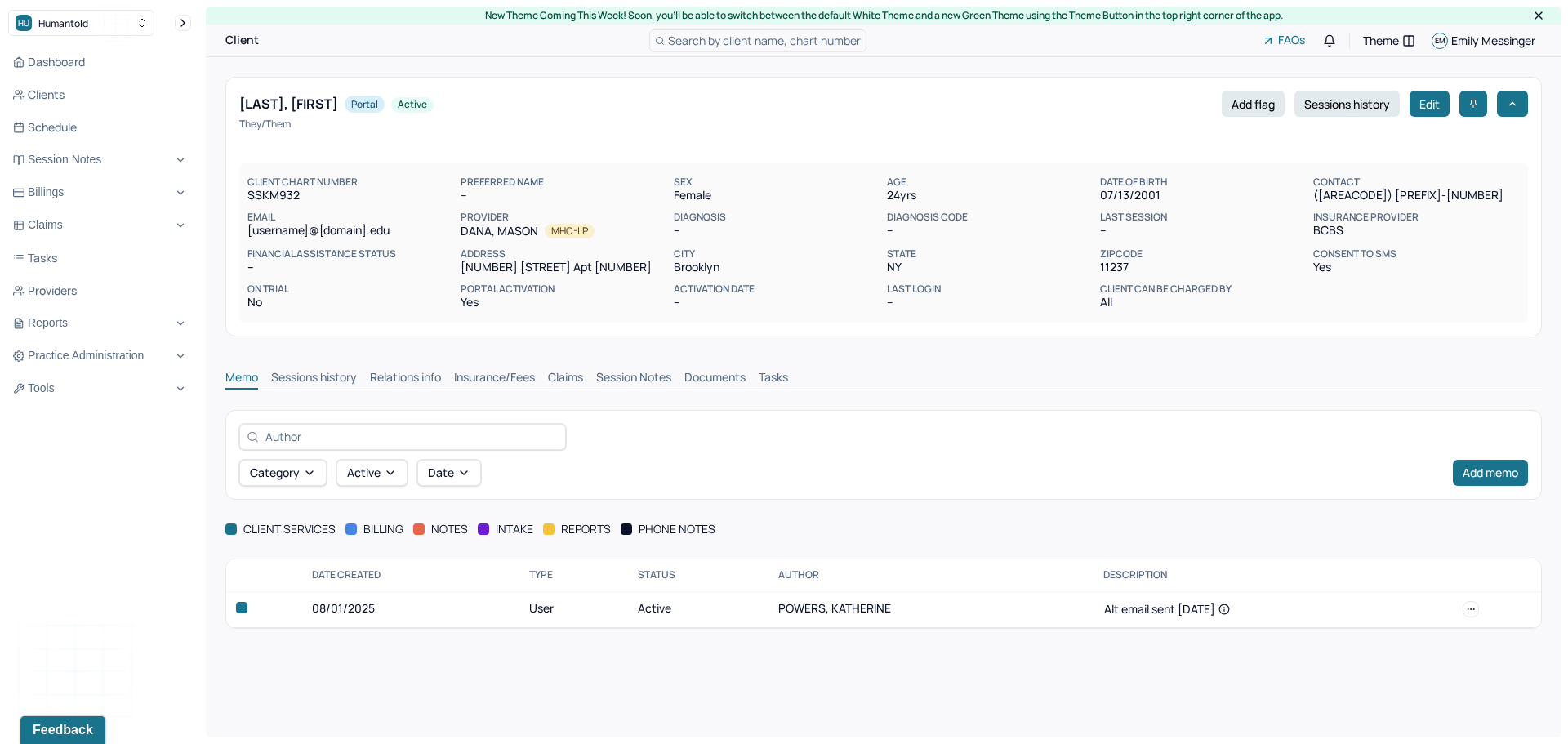 click on "Insurance/Fees" at bounding box center (494, 379) 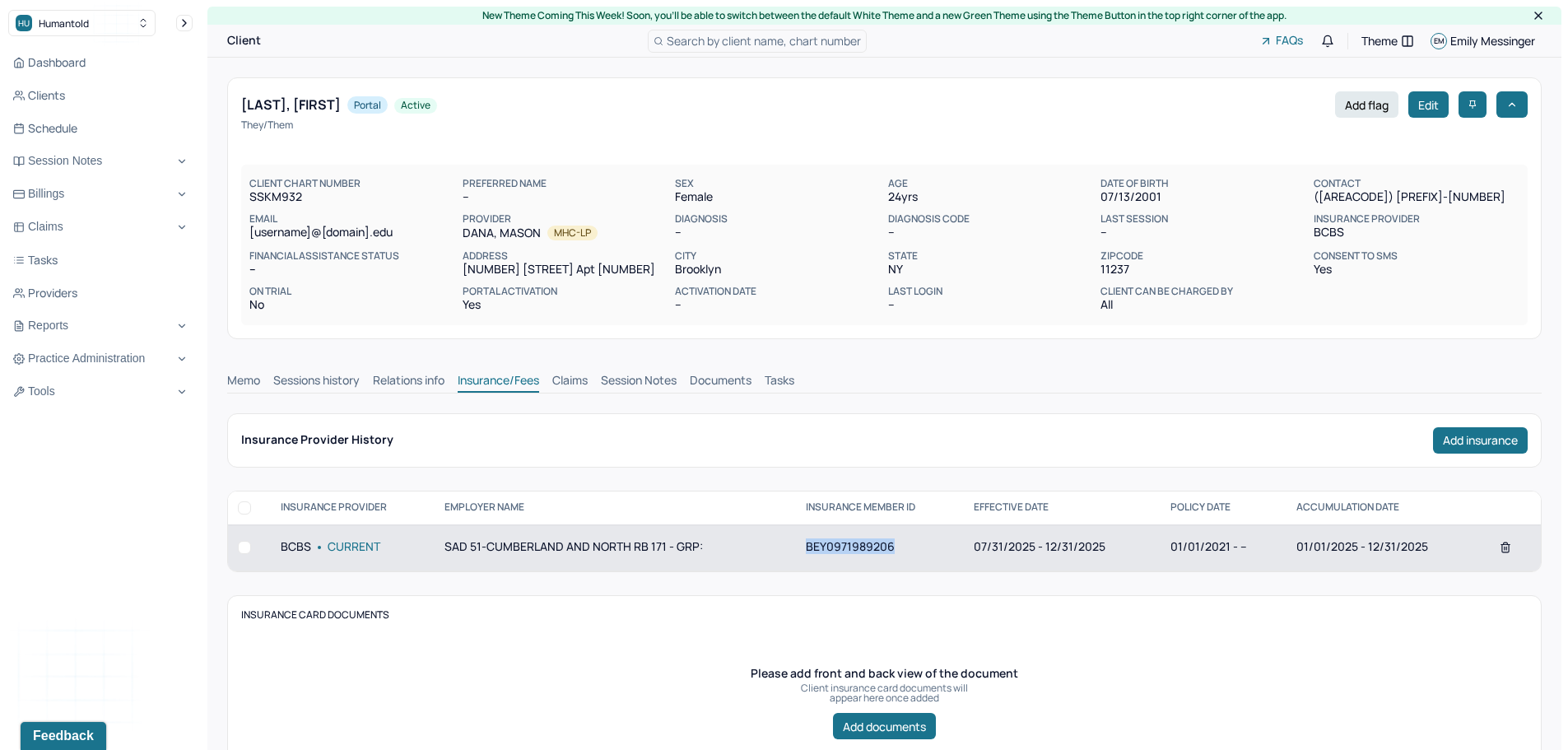 drag, startPoint x: 944, startPoint y: 580, endPoint x: 804, endPoint y: 597, distance: 141.02837 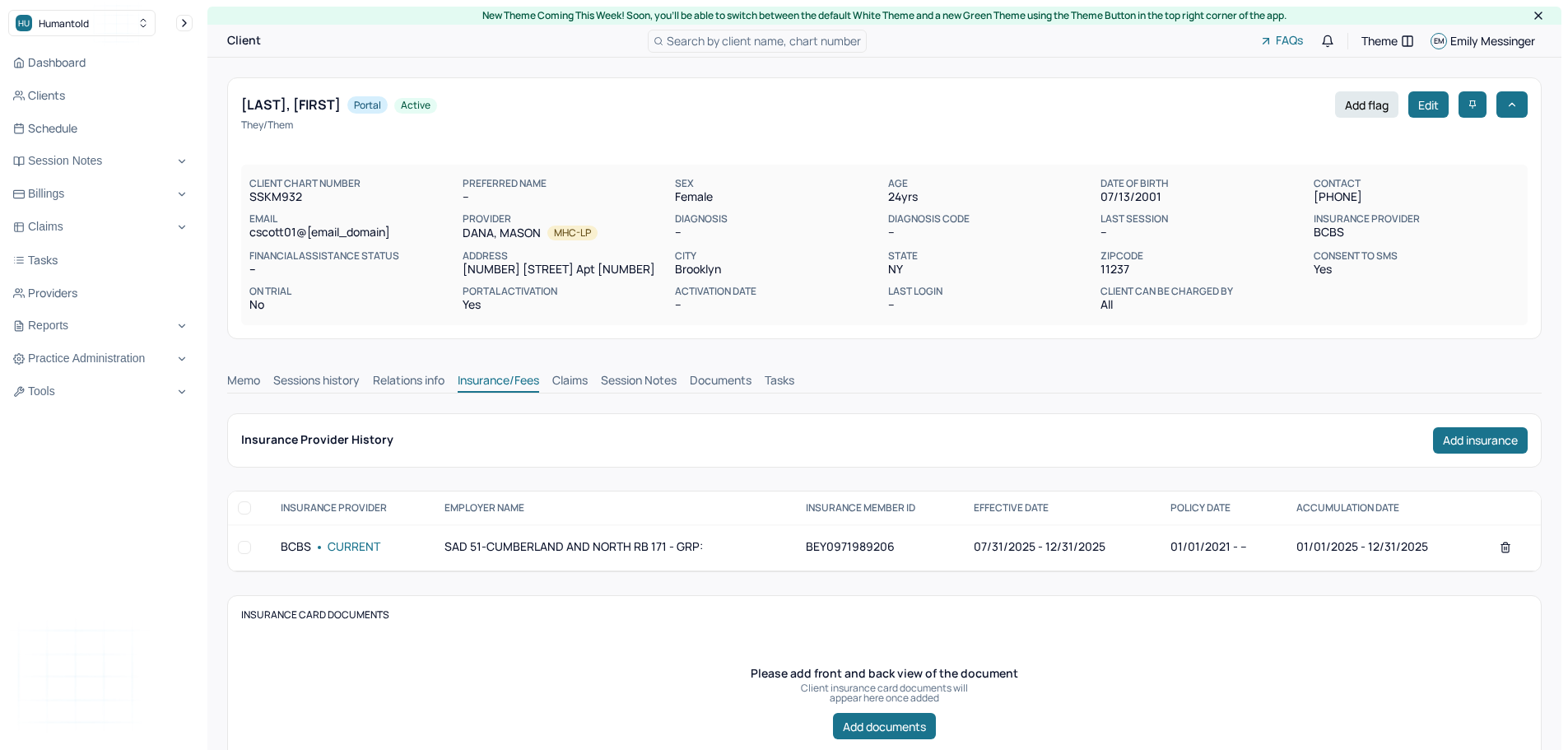 scroll, scrollTop: 0, scrollLeft: 0, axis: both 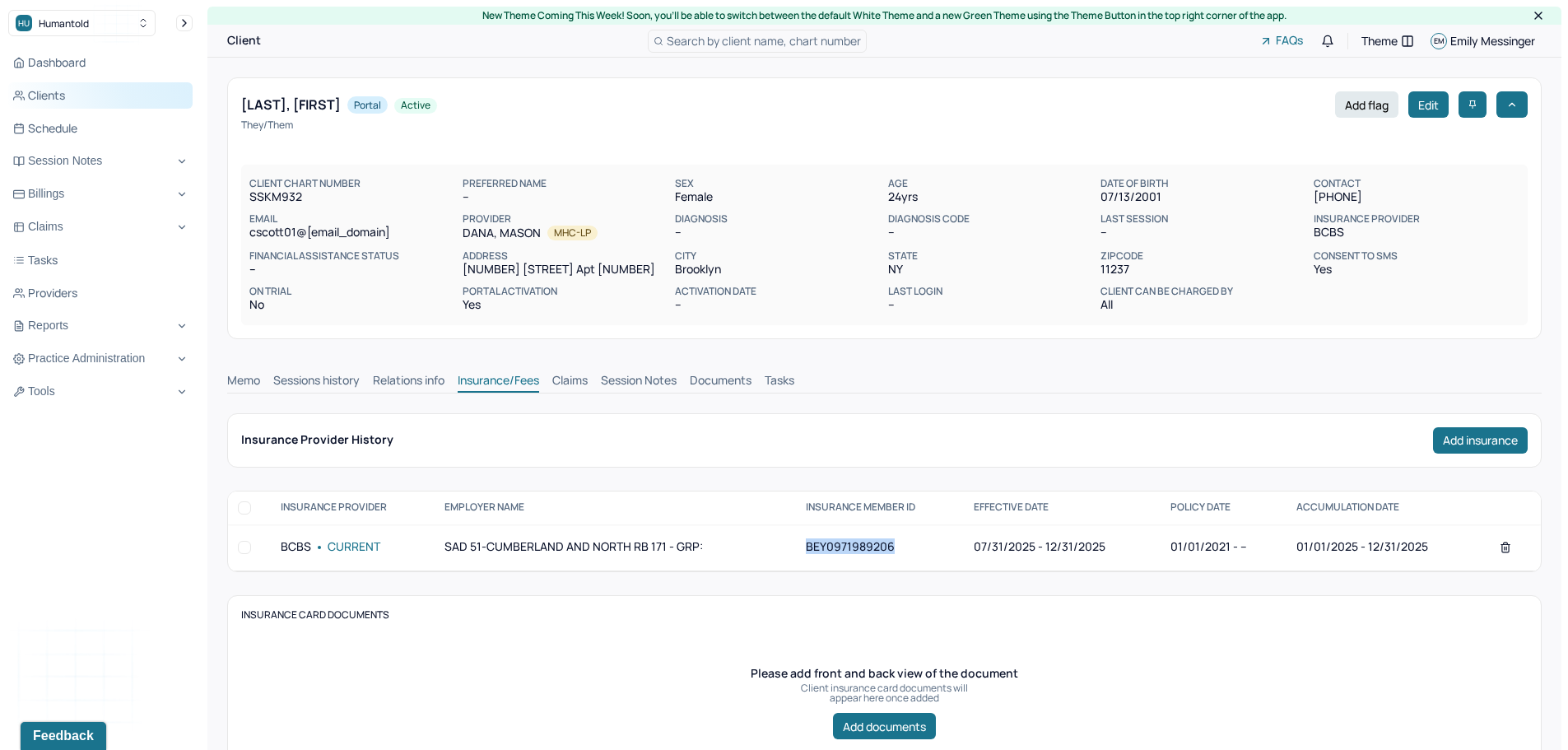 click on "Clients" at bounding box center [100, 95] 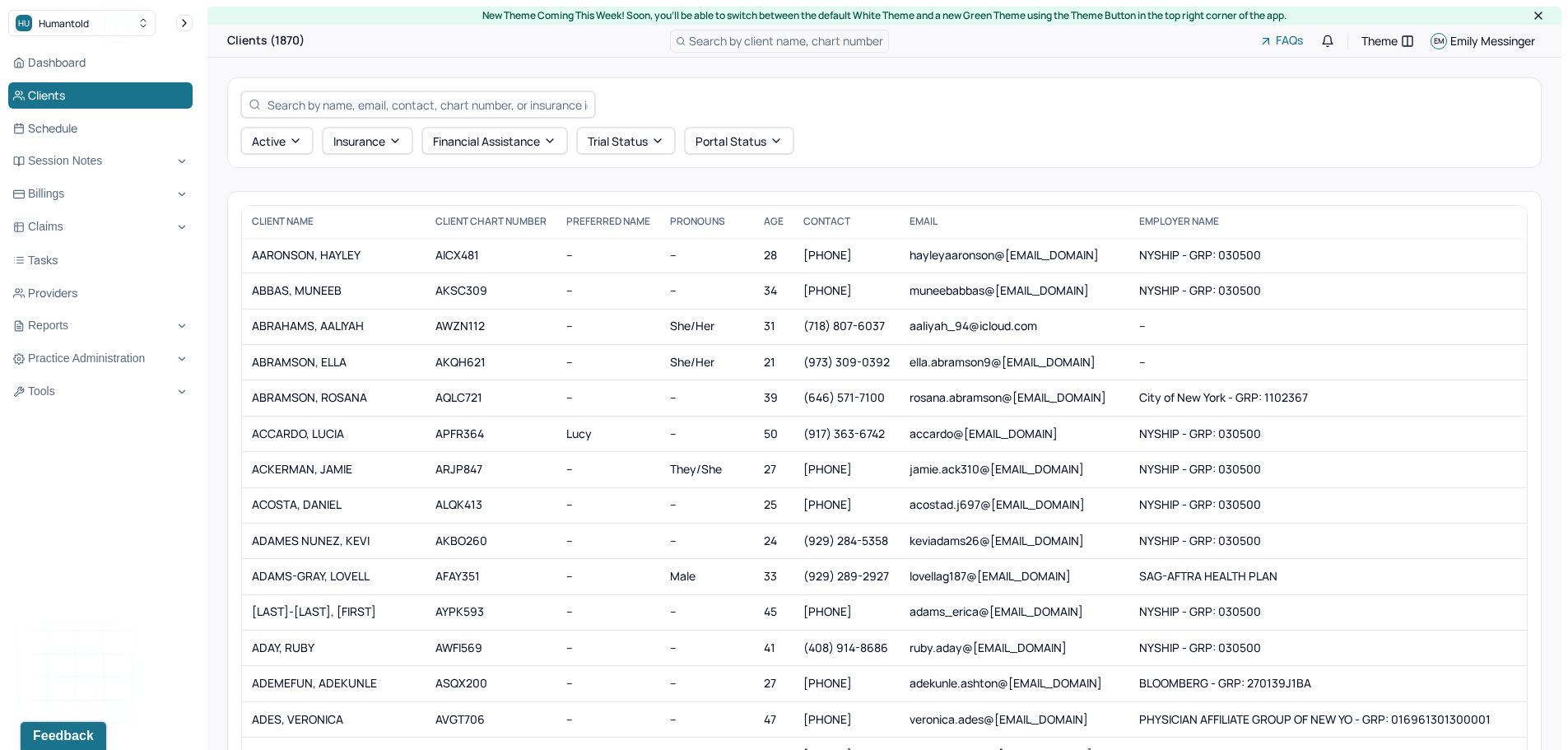 click at bounding box center (427, 105) 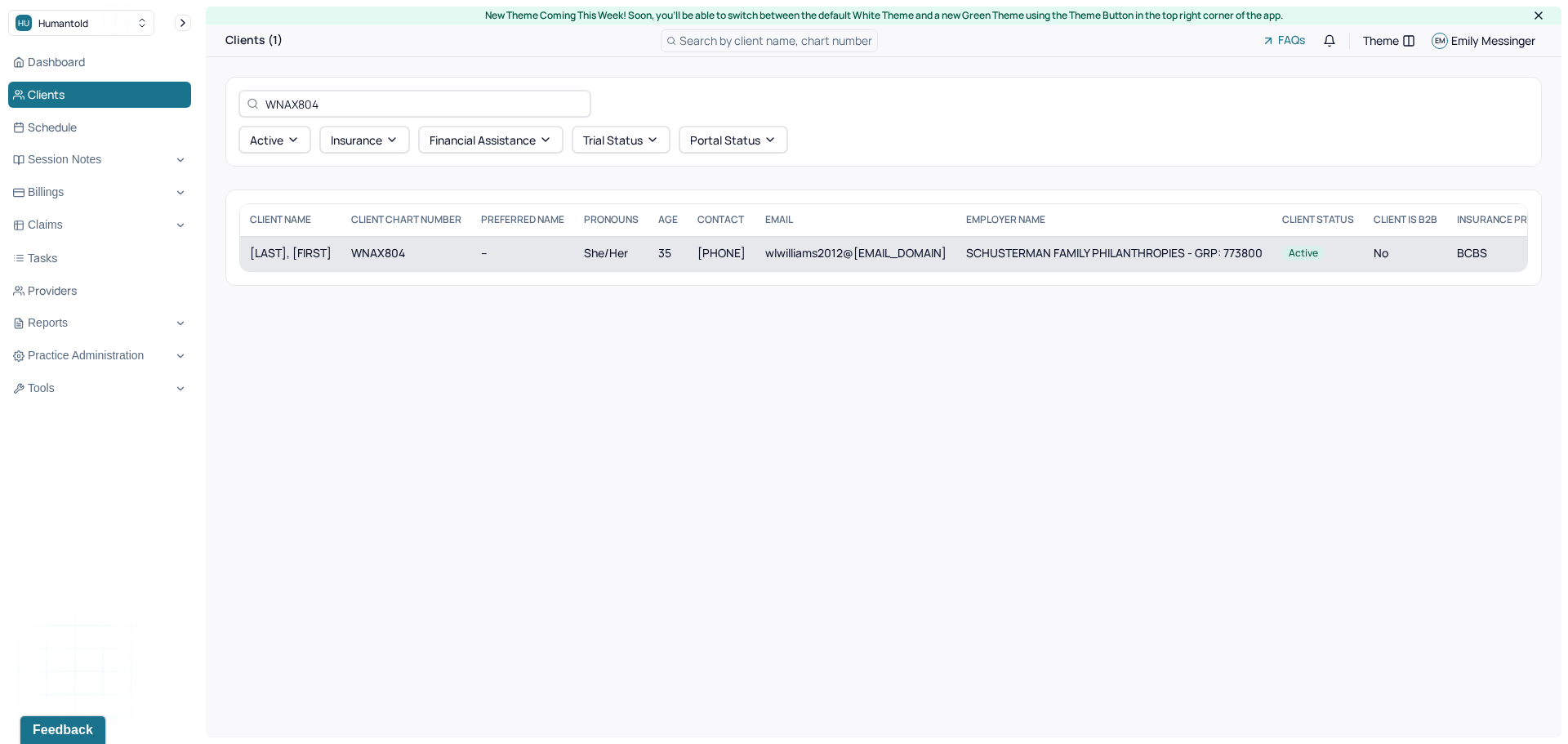 type on "WNAX804" 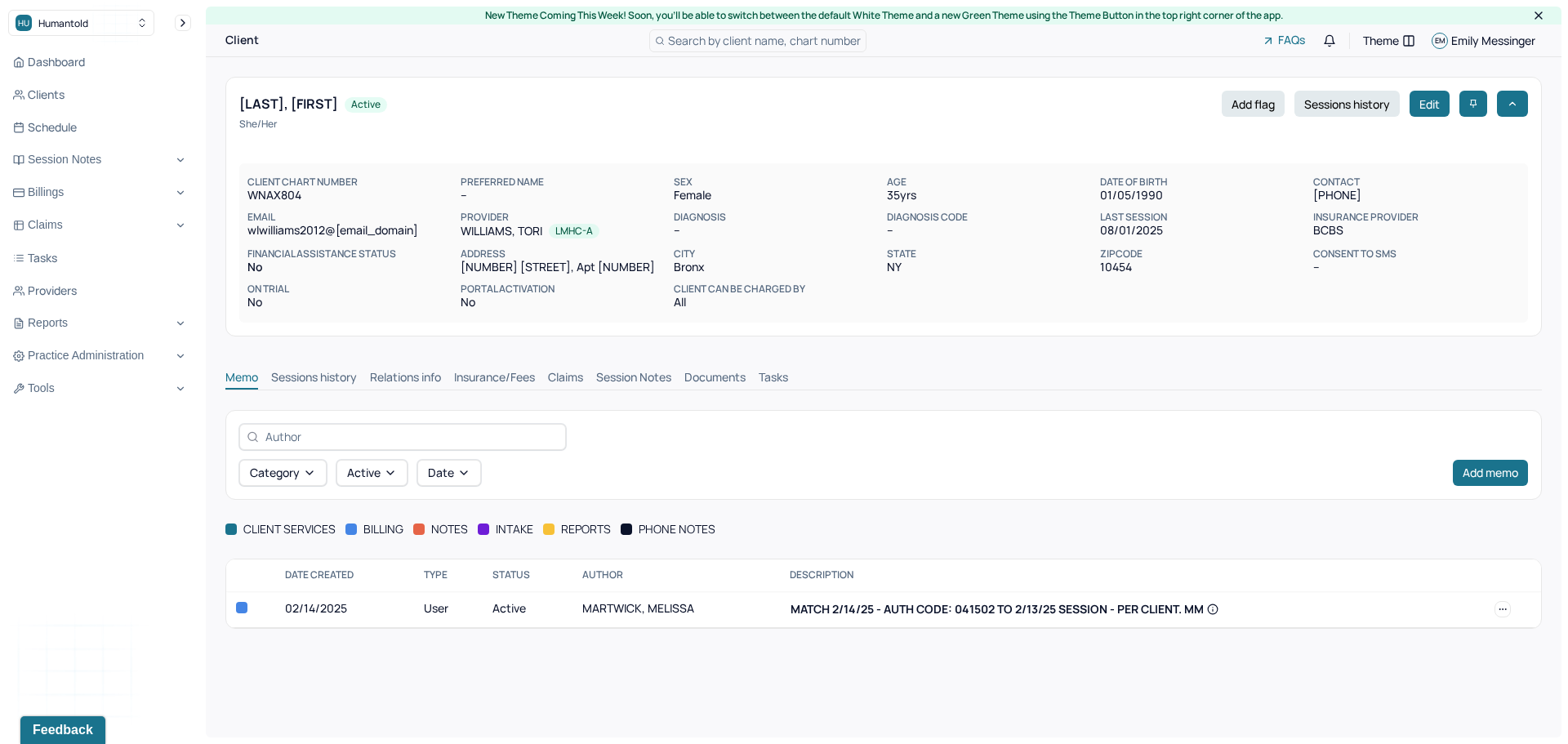 click on "Claims" at bounding box center (565, 379) 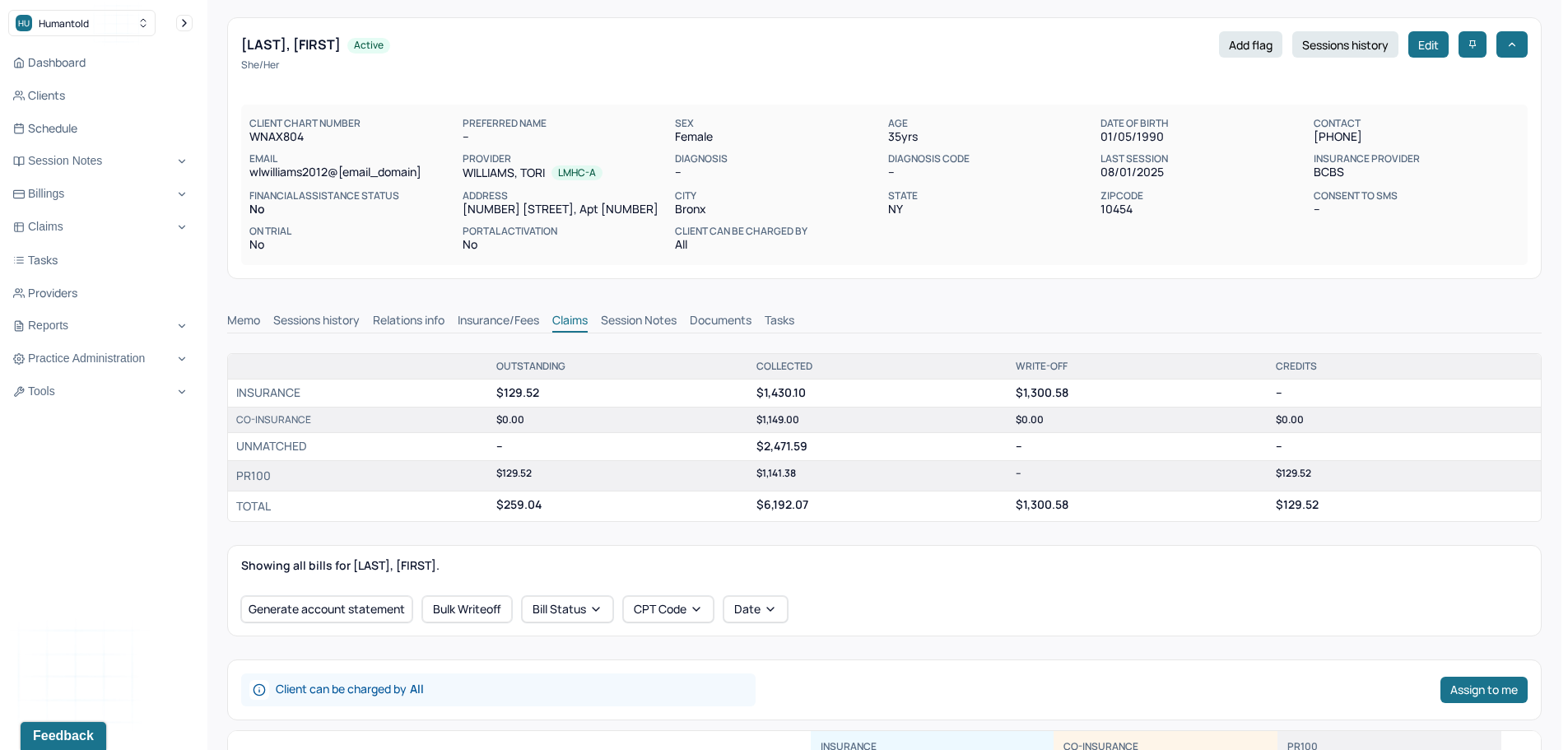 scroll, scrollTop: 412, scrollLeft: 0, axis: vertical 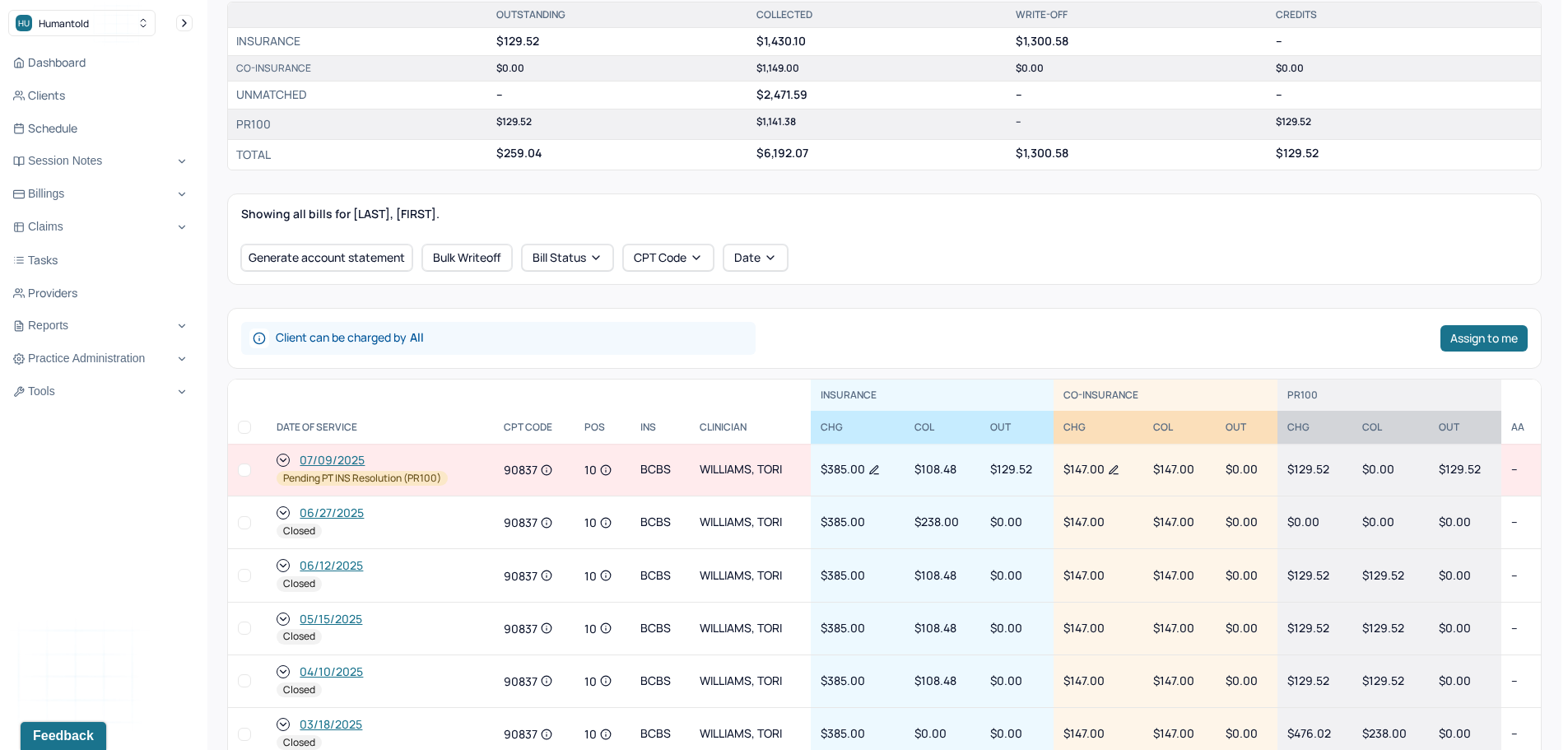click 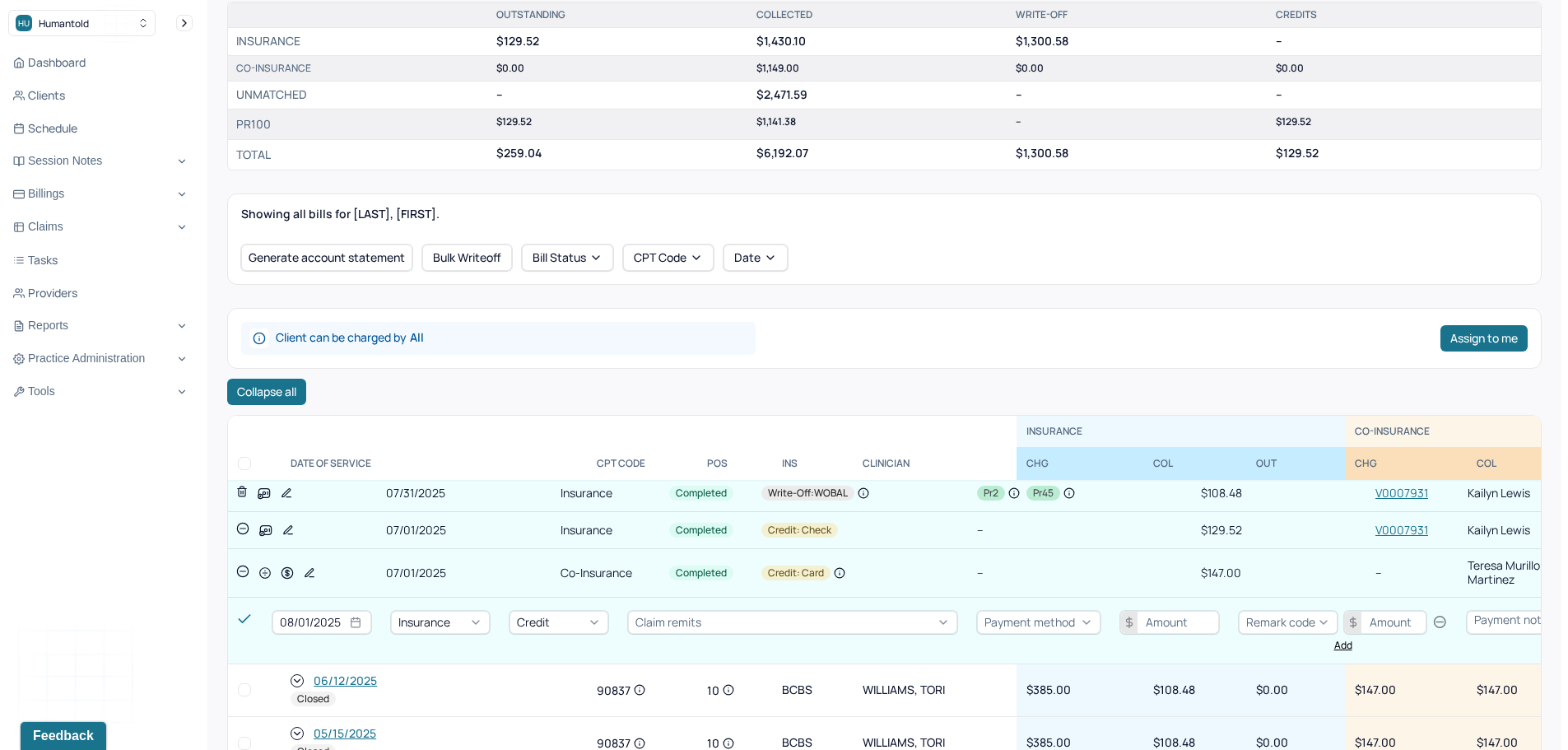 scroll, scrollTop: 297, scrollLeft: 0, axis: vertical 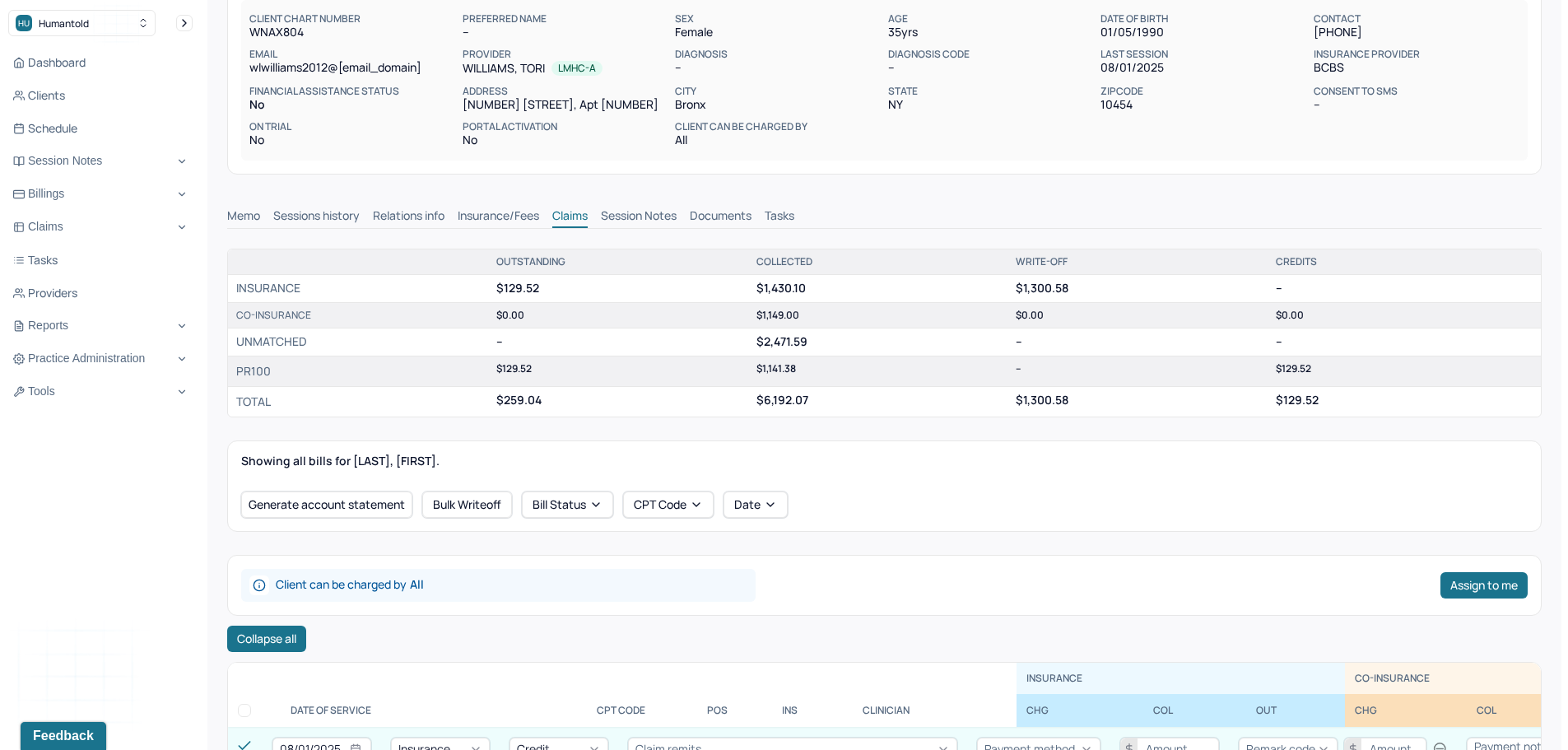 drag, startPoint x: 528, startPoint y: 249, endPoint x: 561, endPoint y: 254, distance: 33.37664 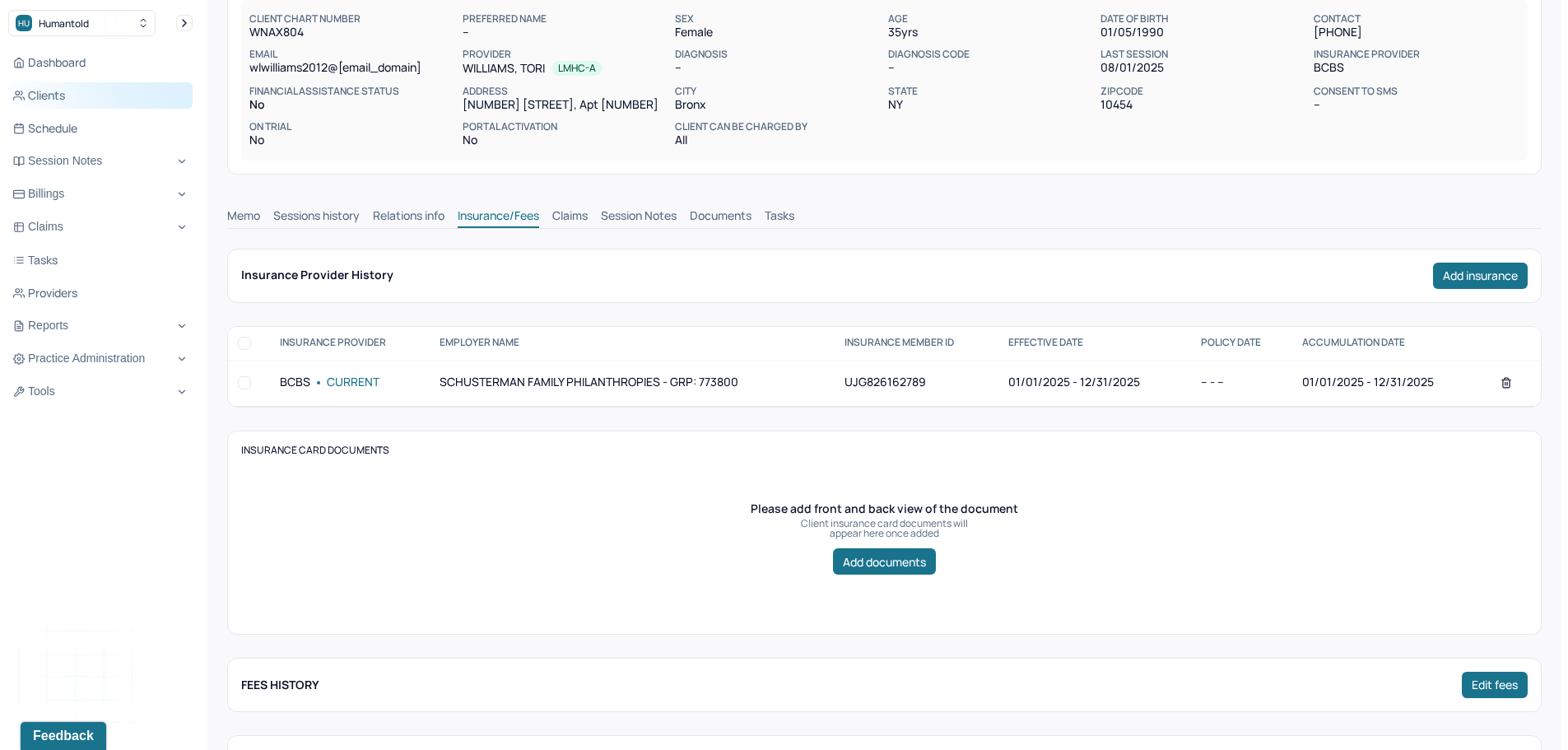 click on "Clients" at bounding box center (100, 95) 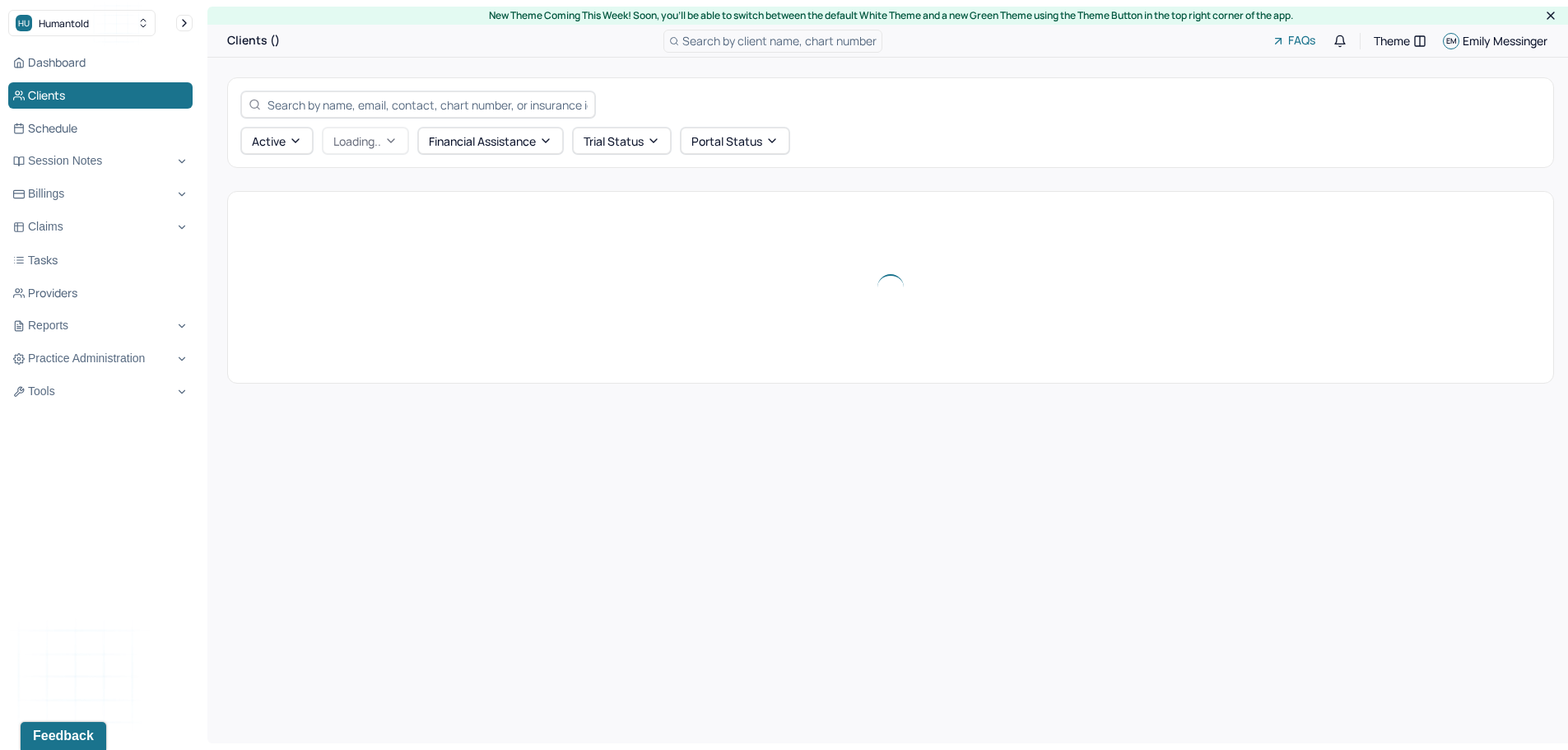scroll, scrollTop: 0, scrollLeft: 0, axis: both 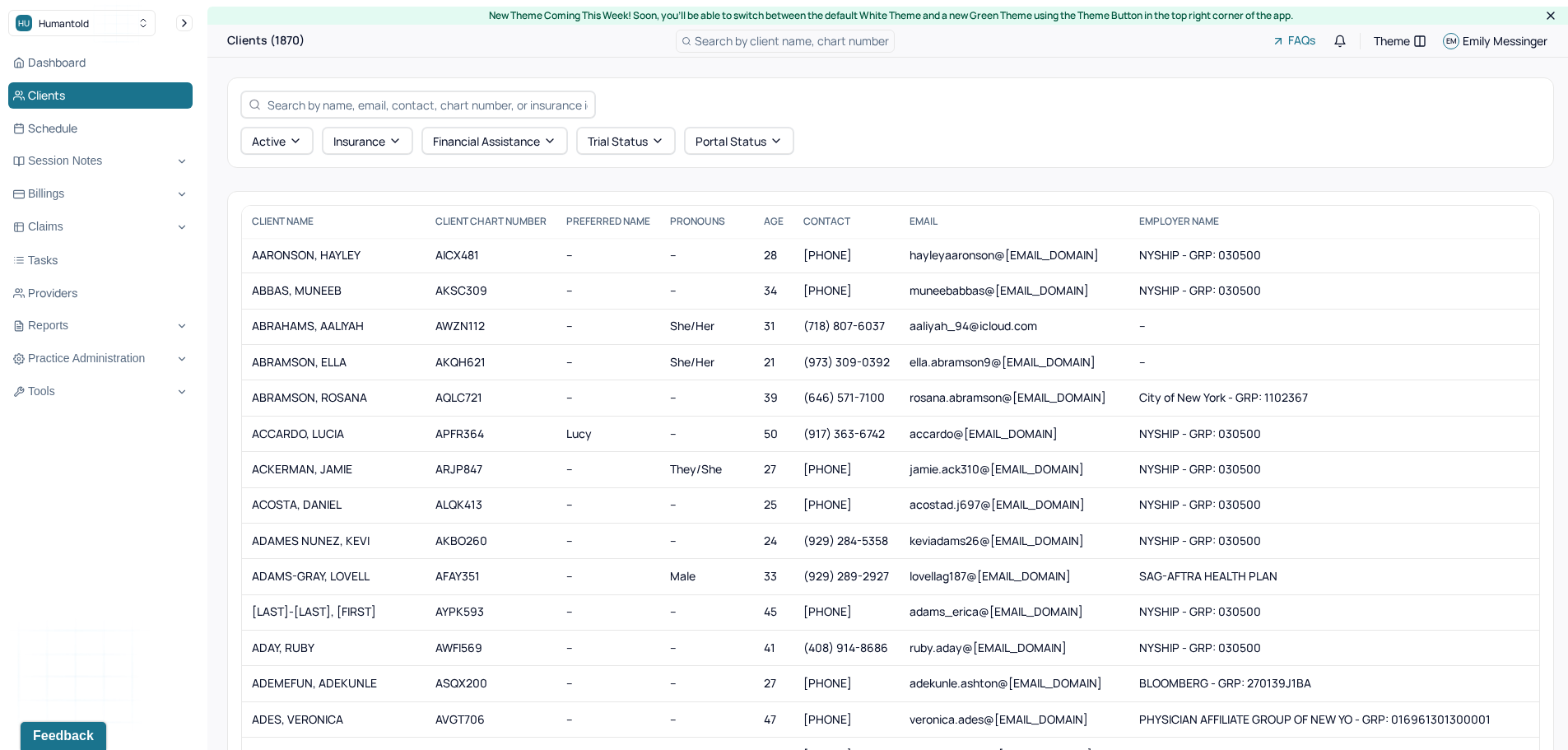 click at bounding box center (427, 105) 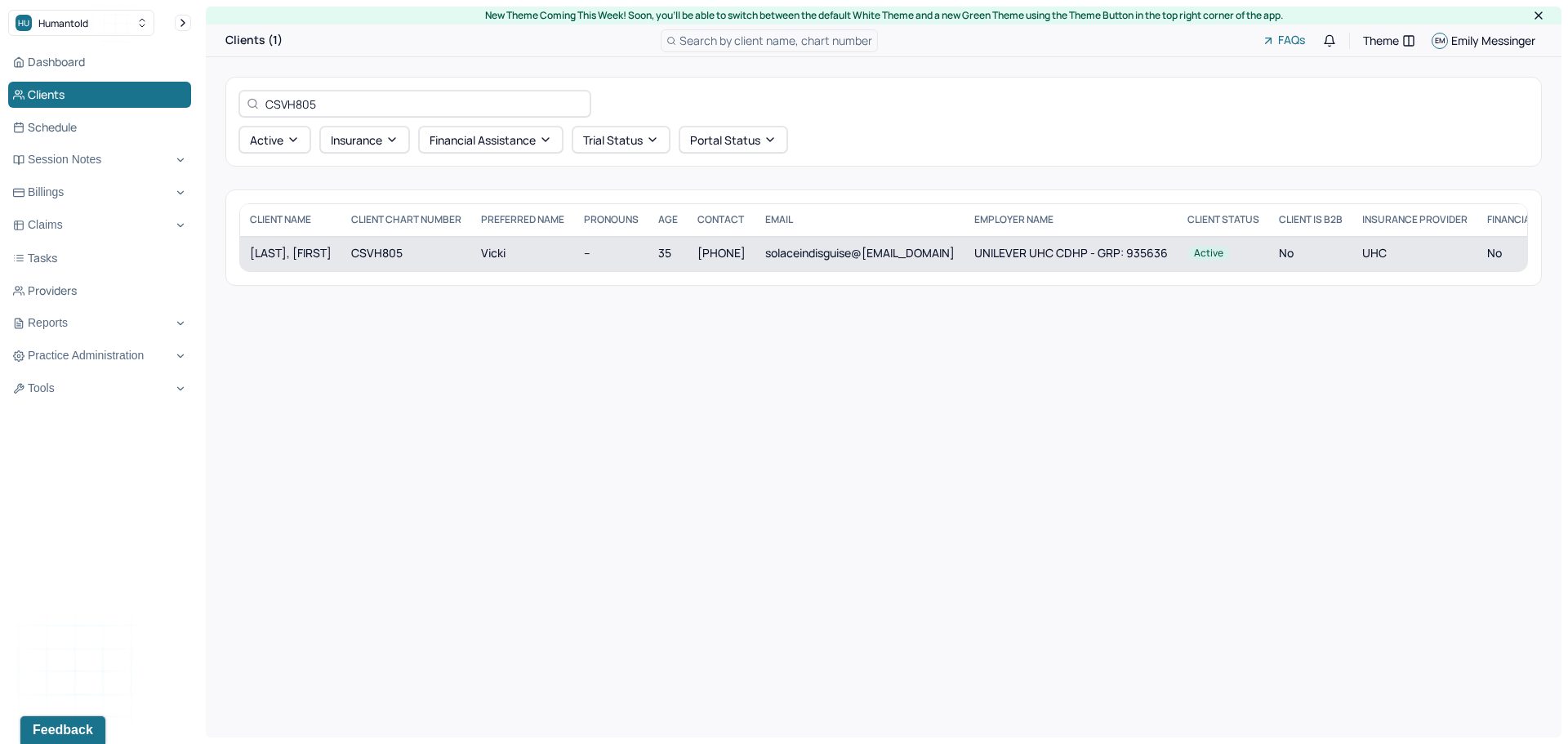 type on "CSVH805" 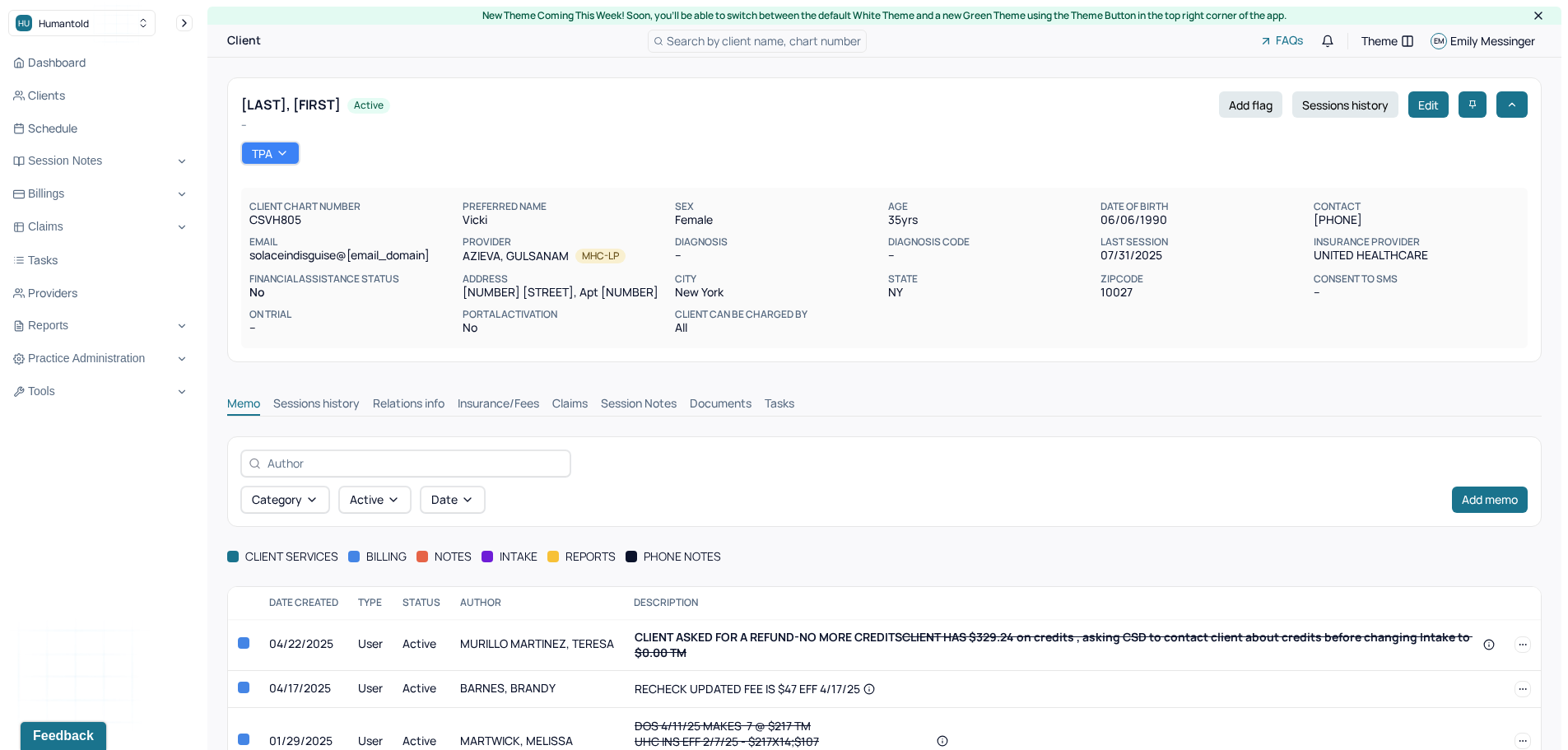 click on "Insurance/Fees" at bounding box center [498, 405] 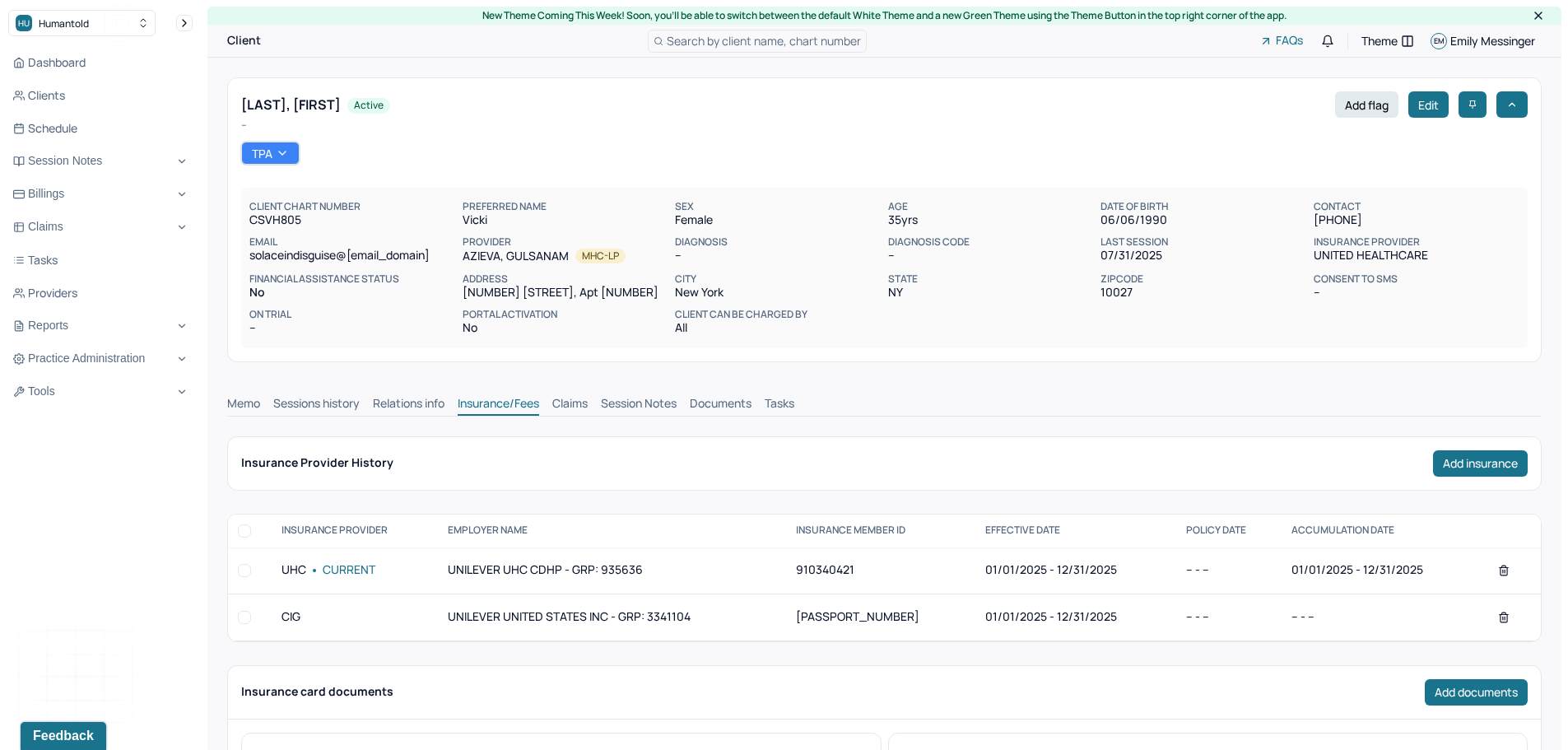 click on "Claims" at bounding box center (570, 405) 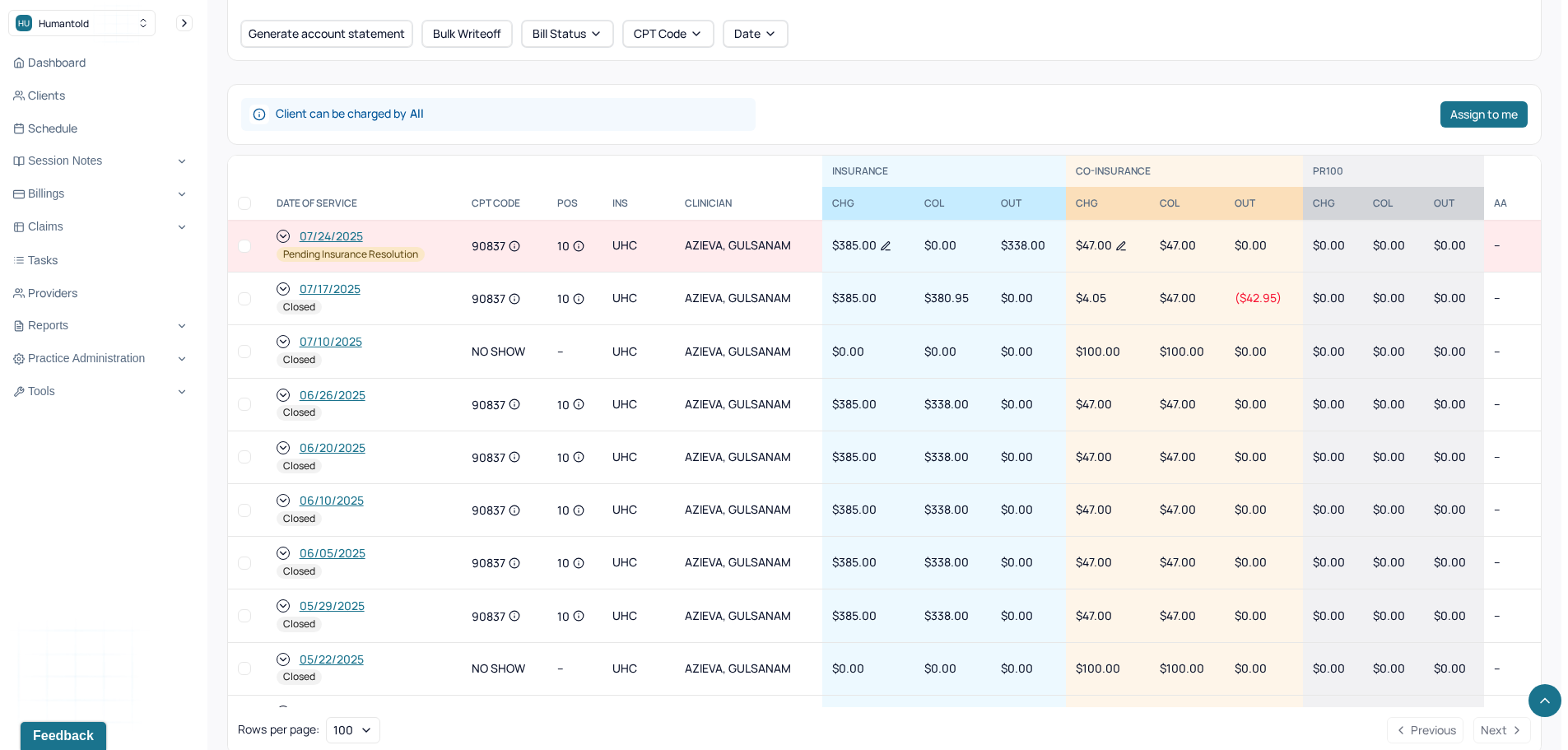 scroll, scrollTop: 663, scrollLeft: 0, axis: vertical 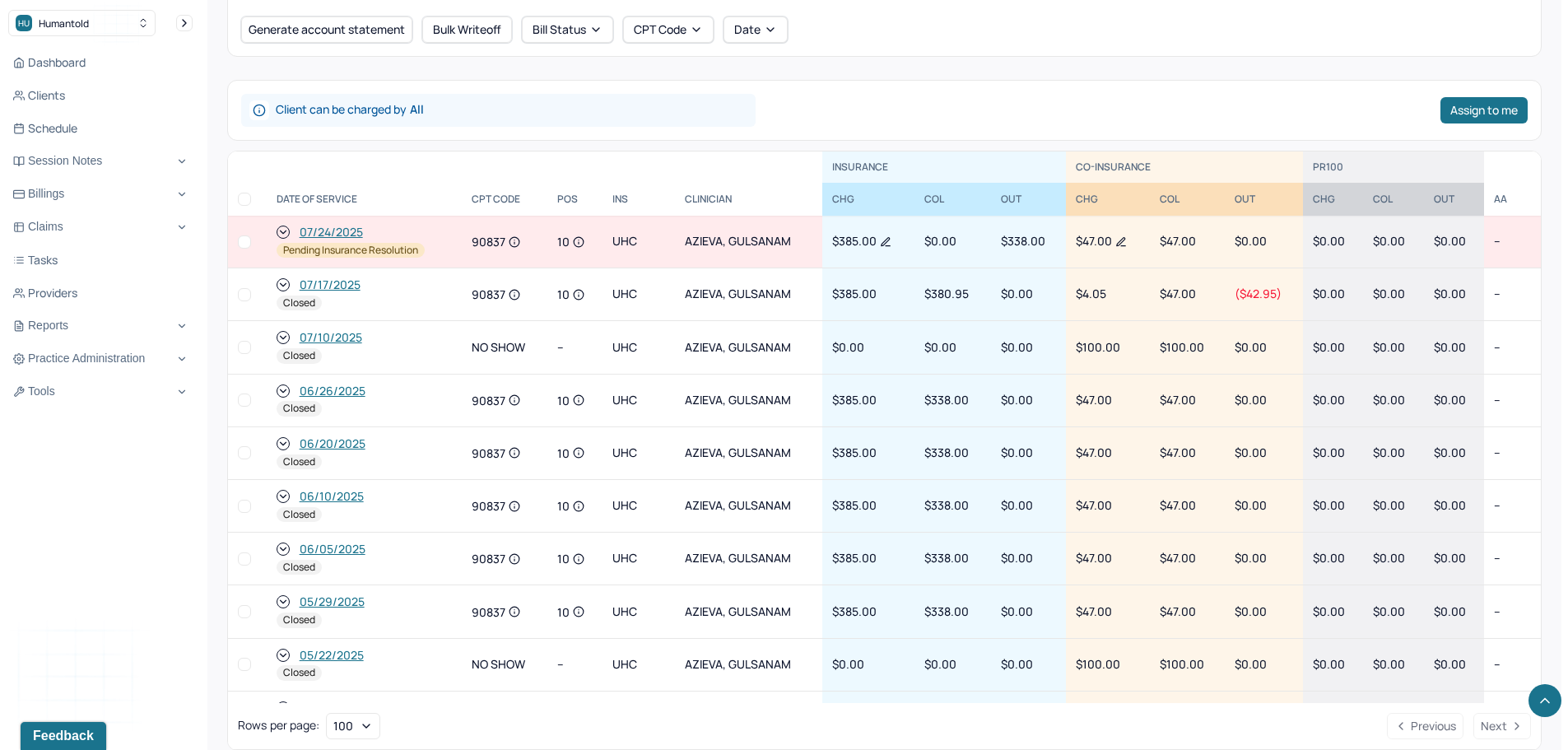 click 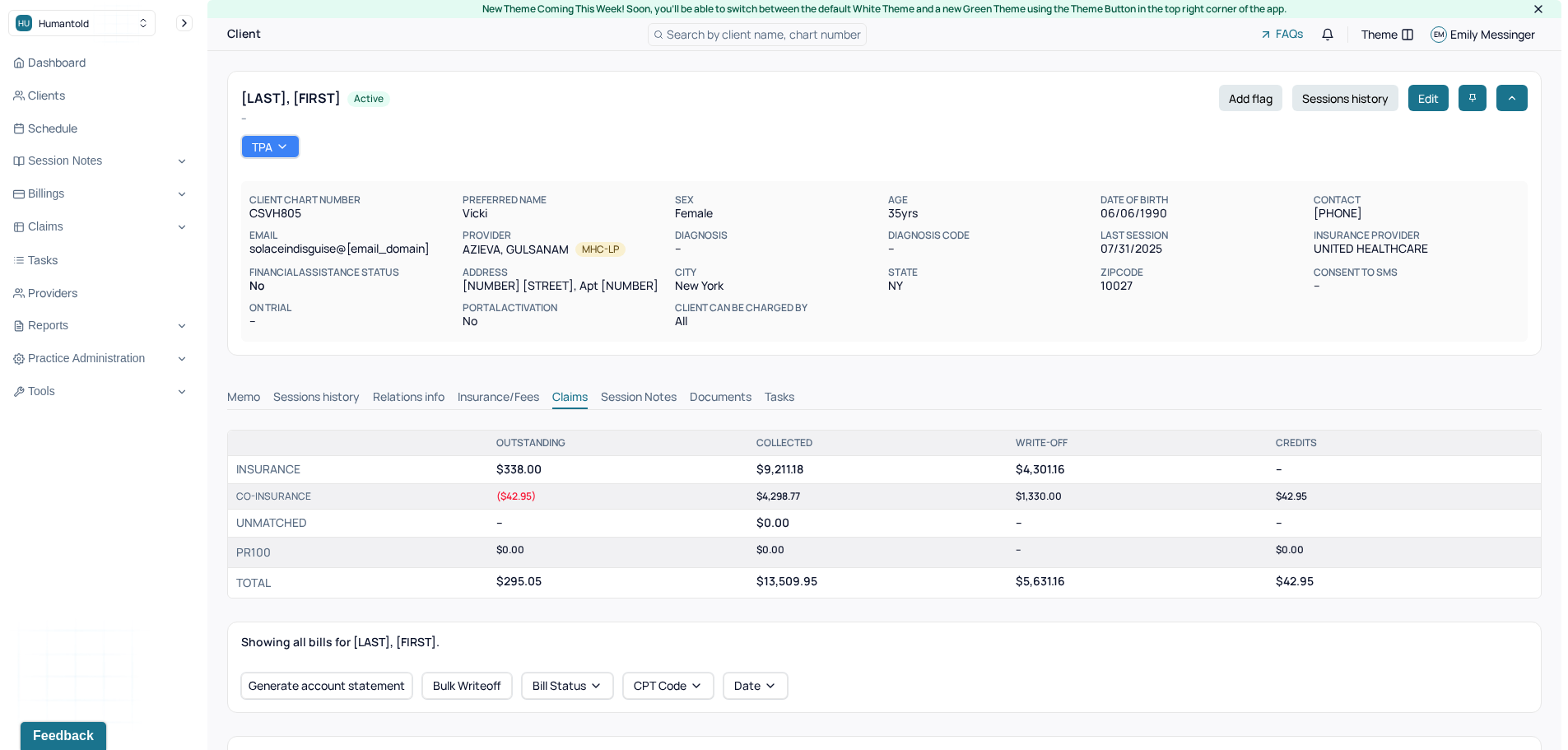 scroll, scrollTop: 4, scrollLeft: 0, axis: vertical 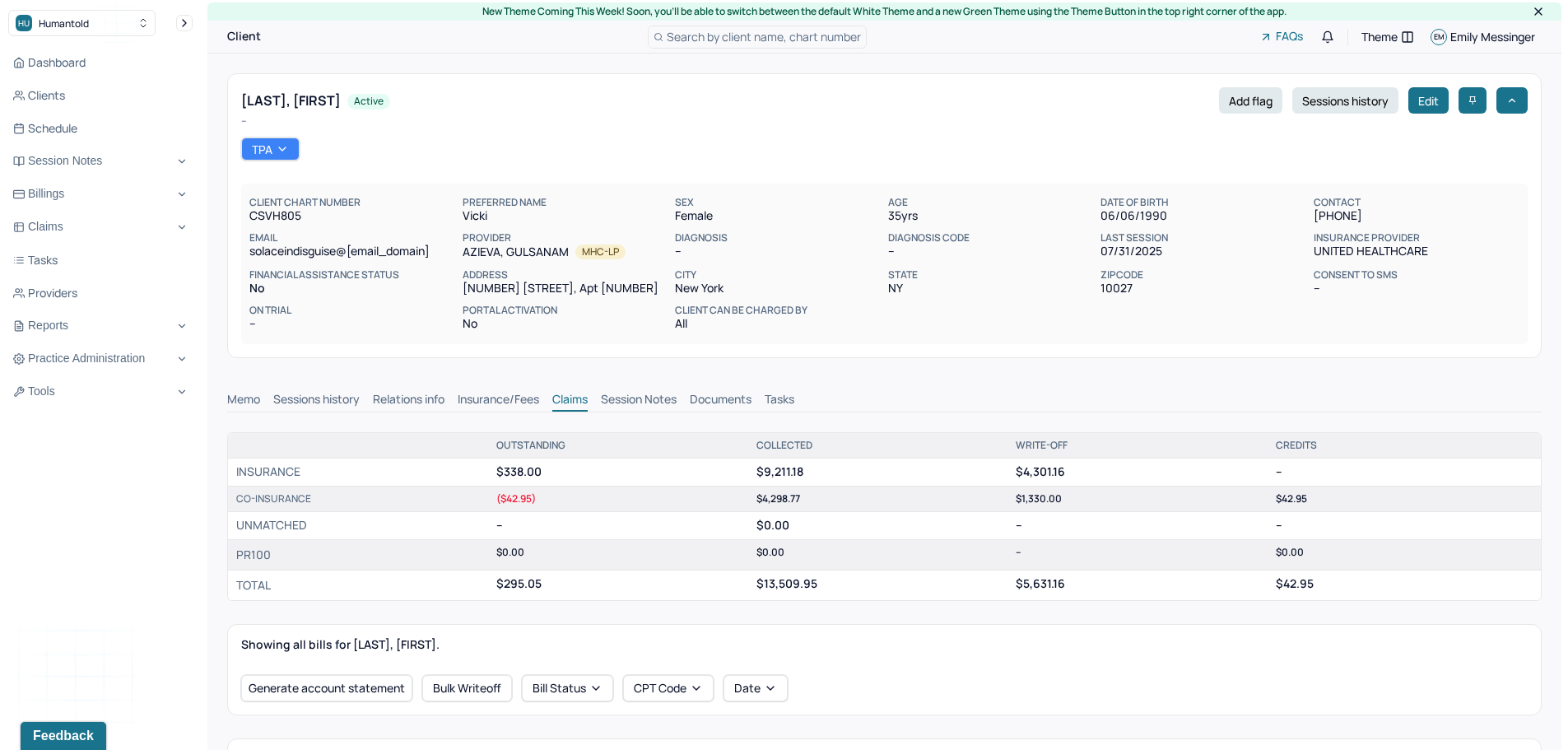 click on "Sessions history" at bounding box center (316, 401) 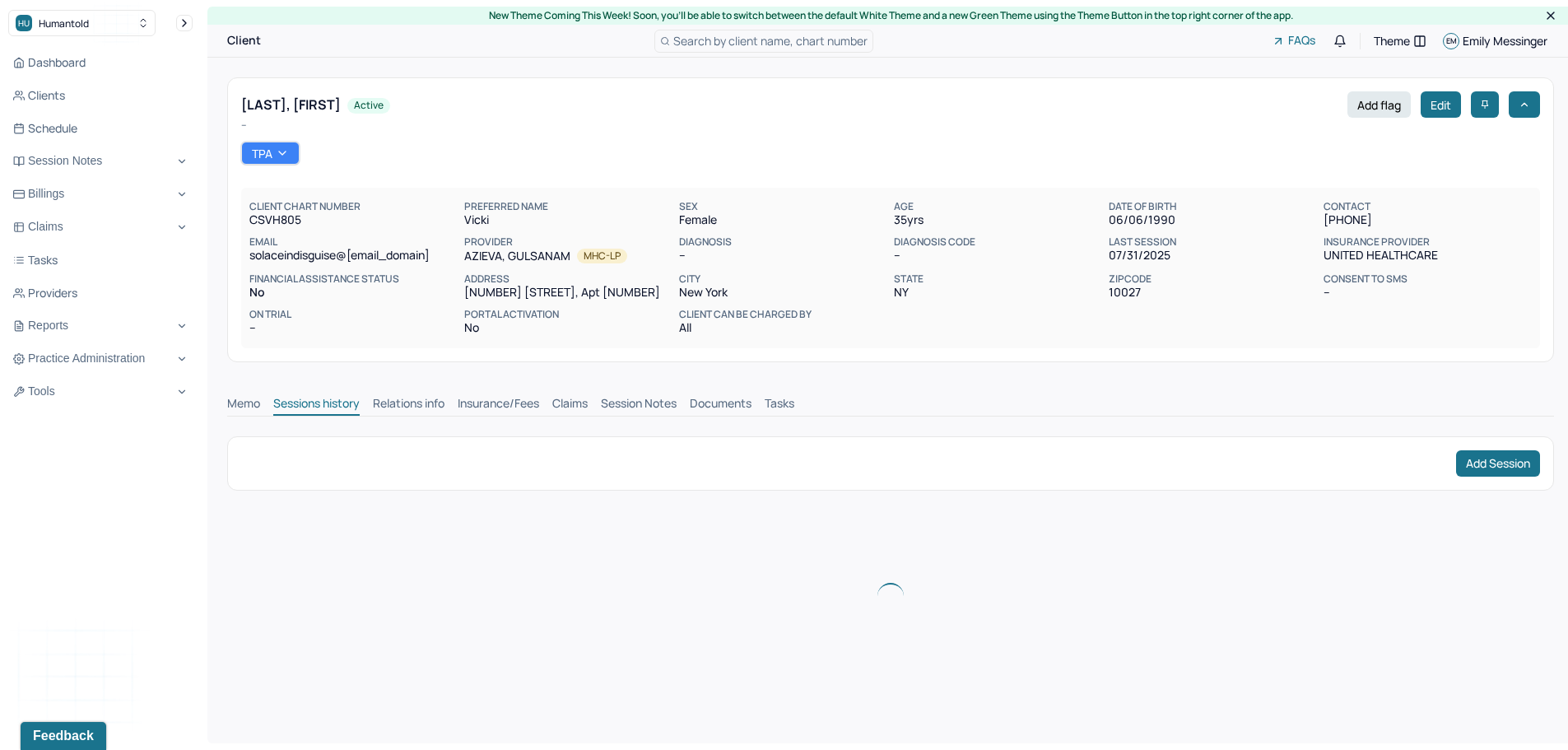 scroll, scrollTop: 0, scrollLeft: 0, axis: both 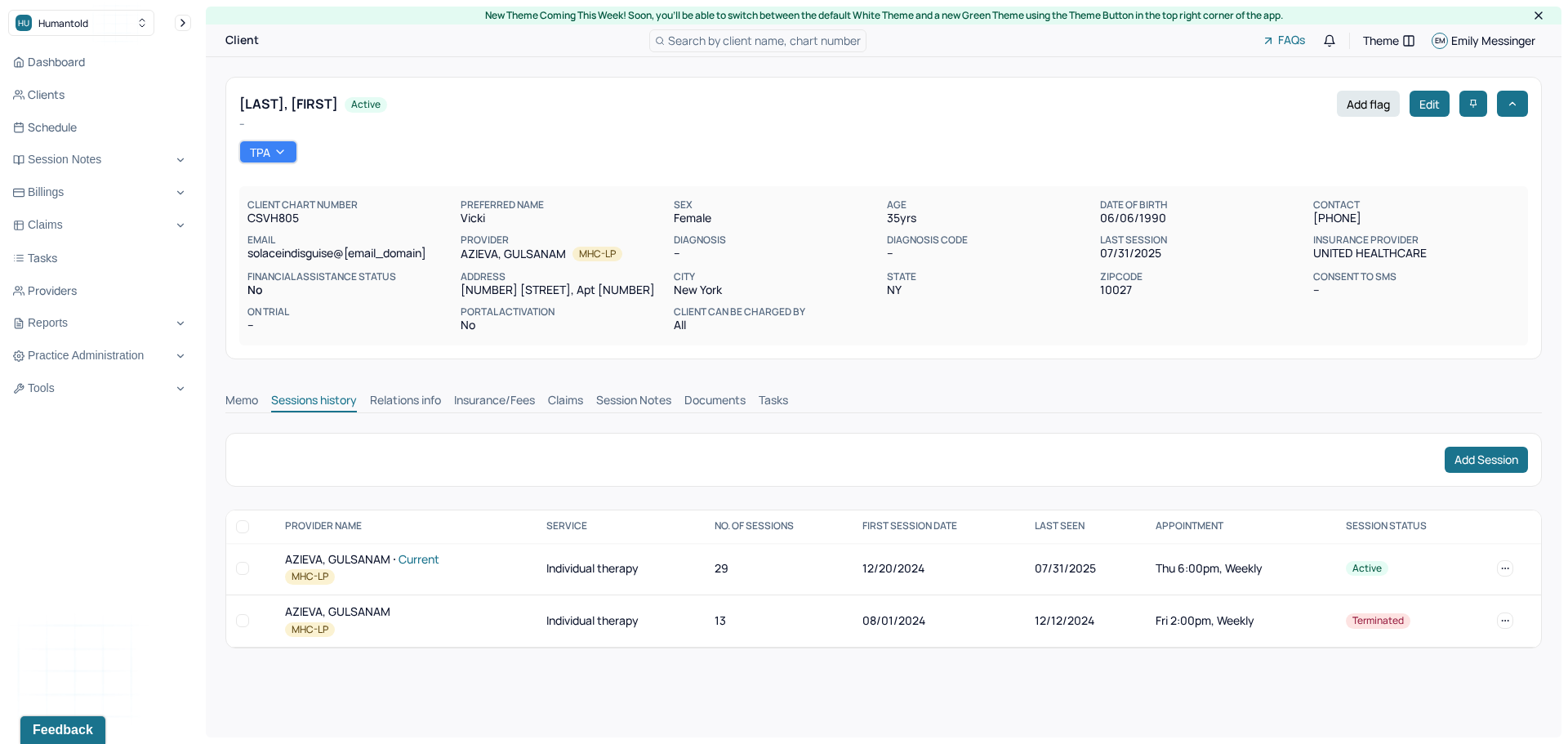 click on "AZIEVA, GULSANAM Current" at bounding box center (406, 559) 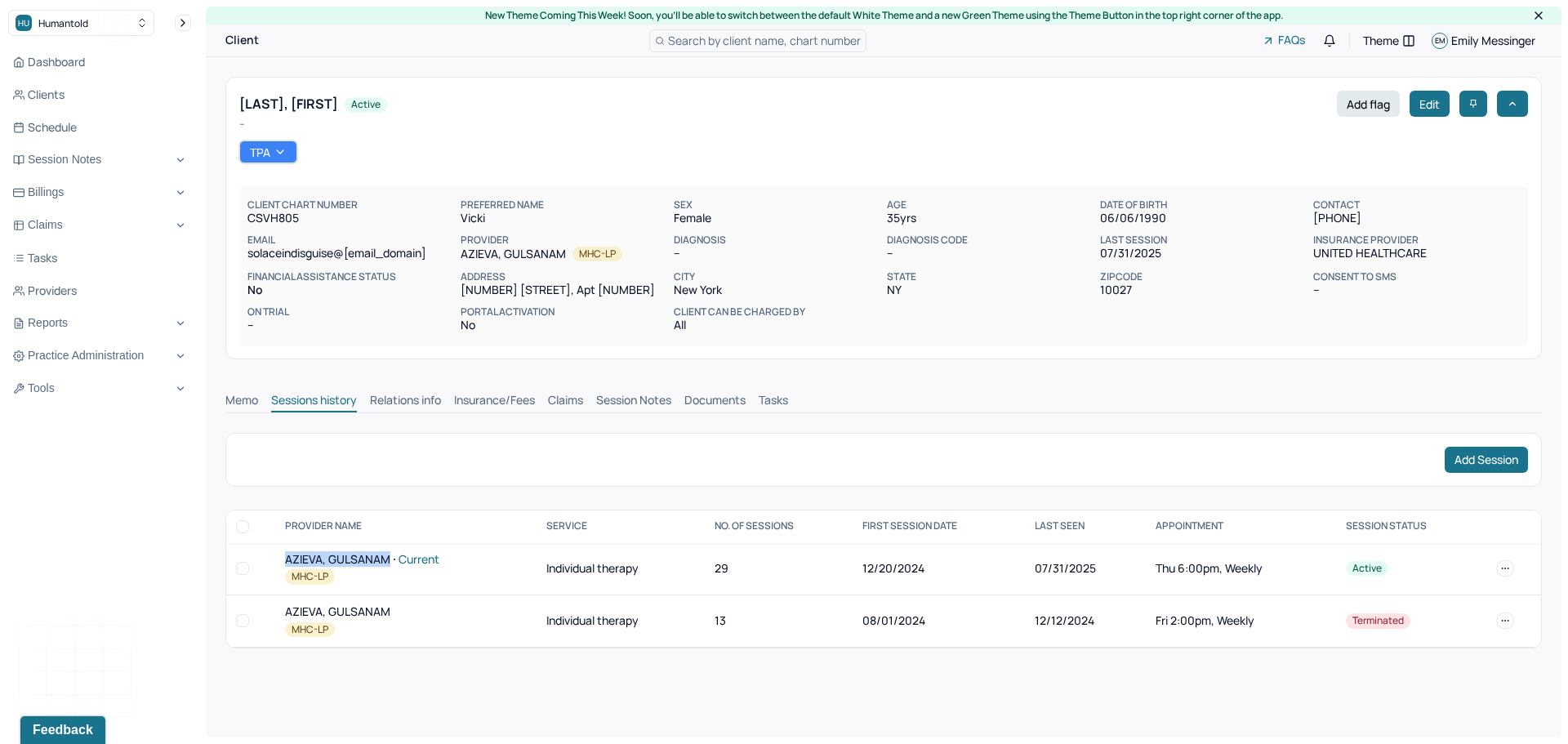 drag, startPoint x: 296, startPoint y: 551, endPoint x: 350, endPoint y: 559, distance: 54.589376 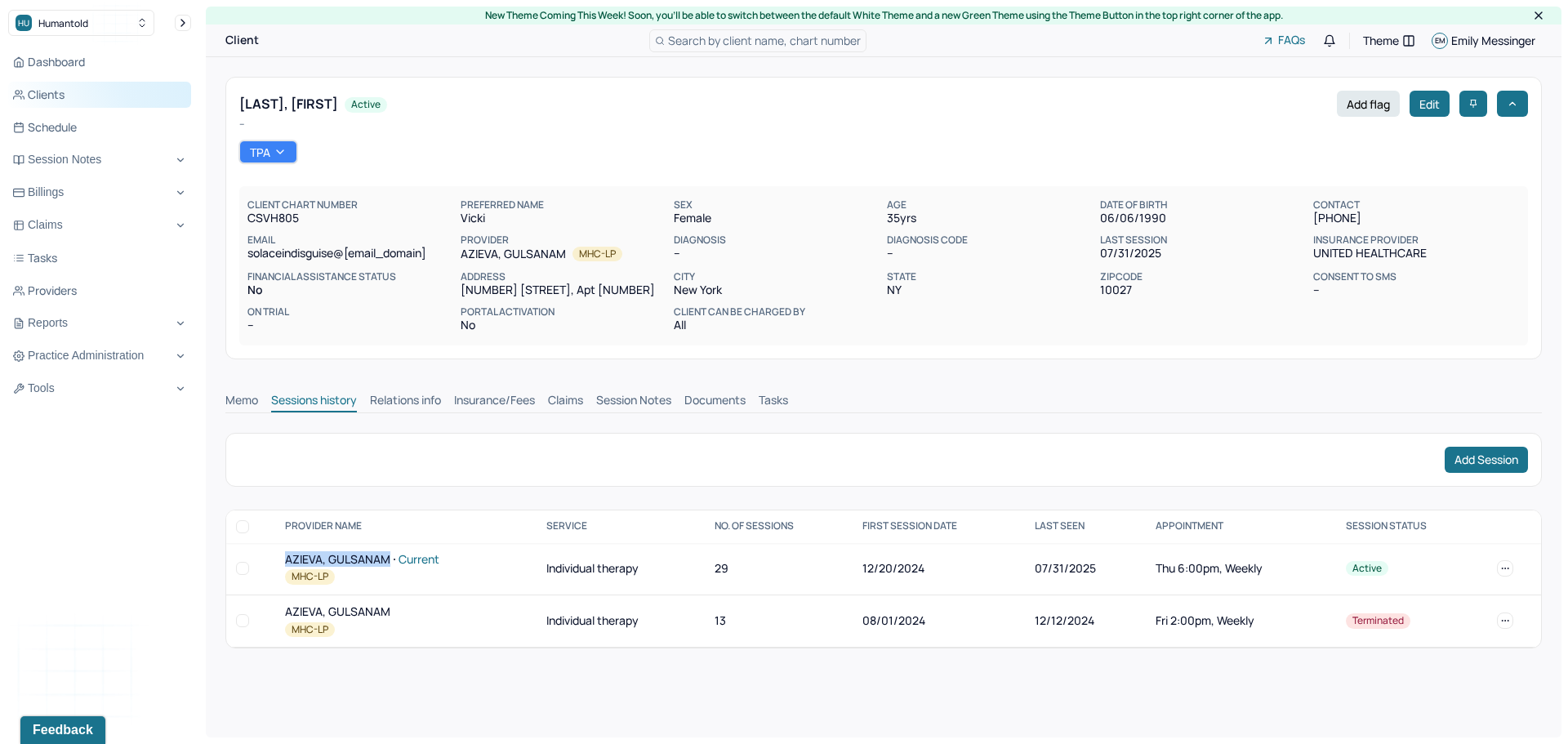 click on "Clients" at bounding box center (100, 95) 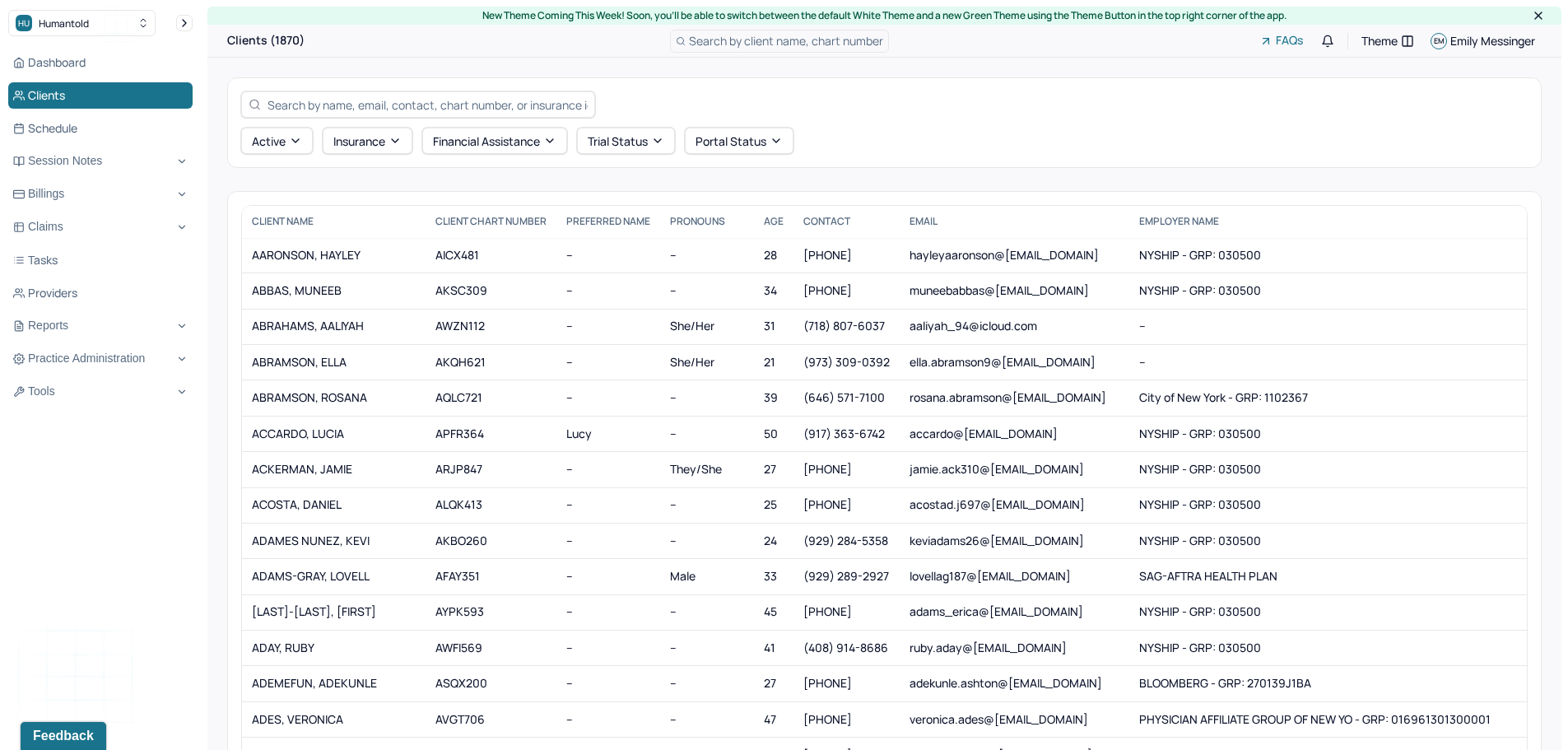 click at bounding box center [427, 105] 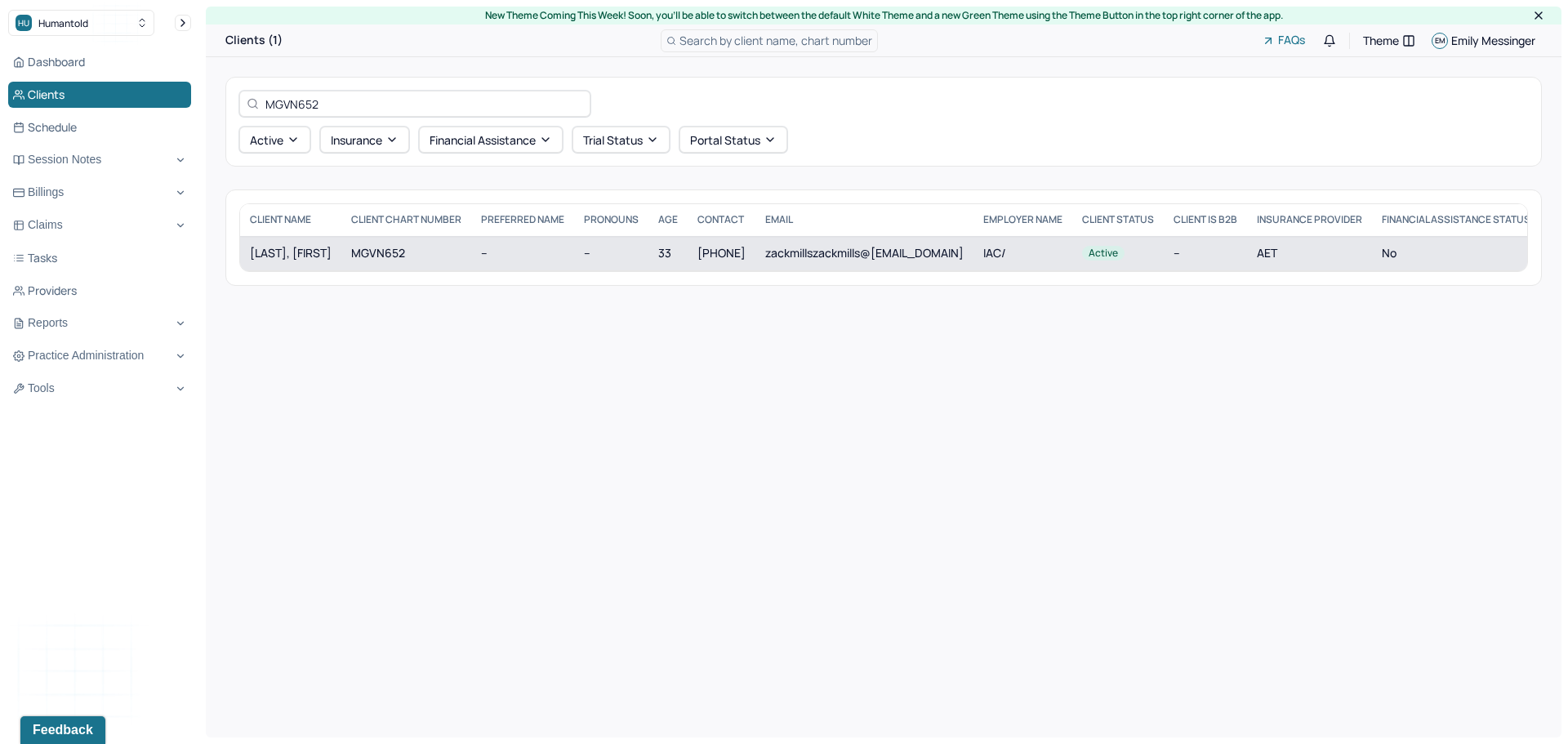 type on "MGVN652" 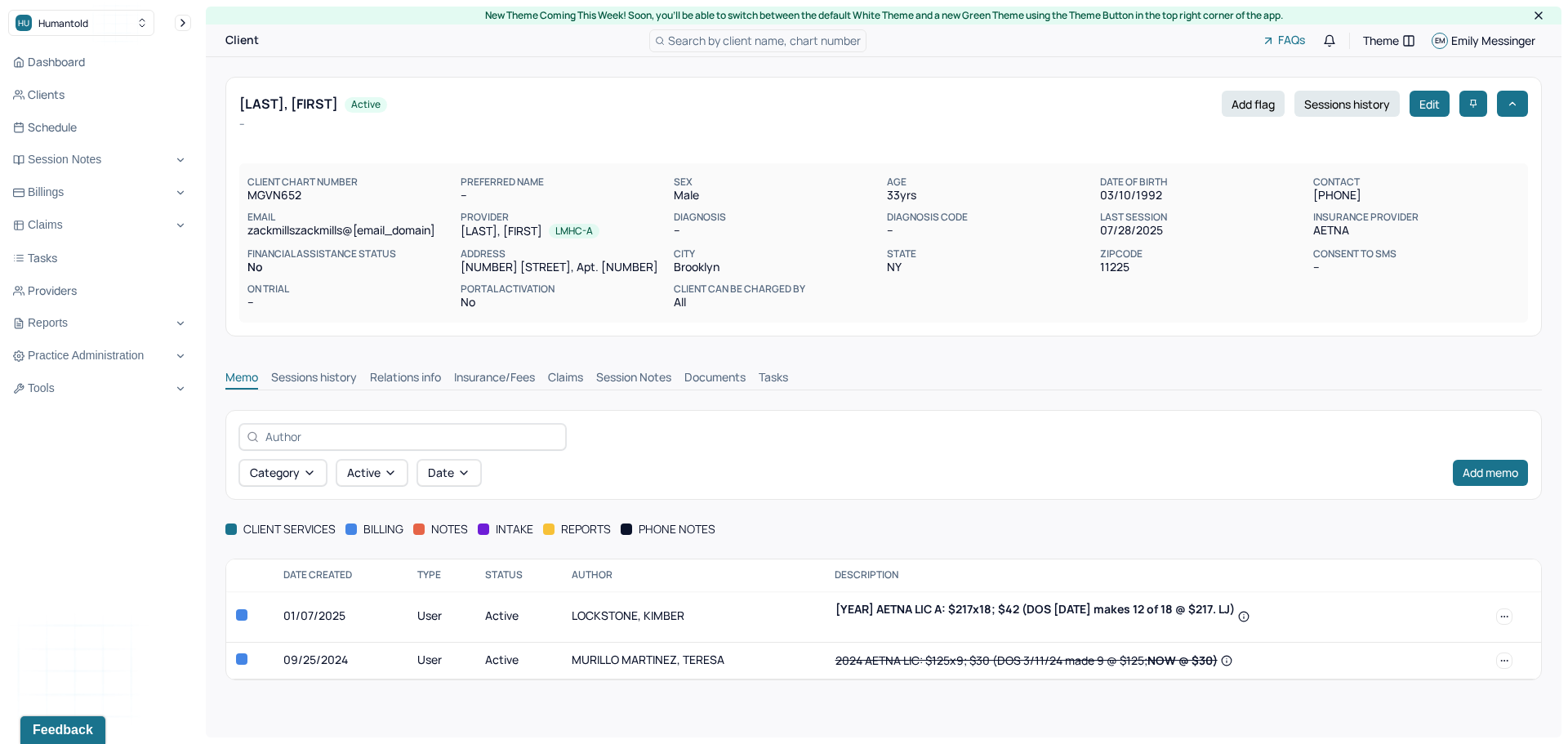 click on "Sessions history" at bounding box center [314, 379] 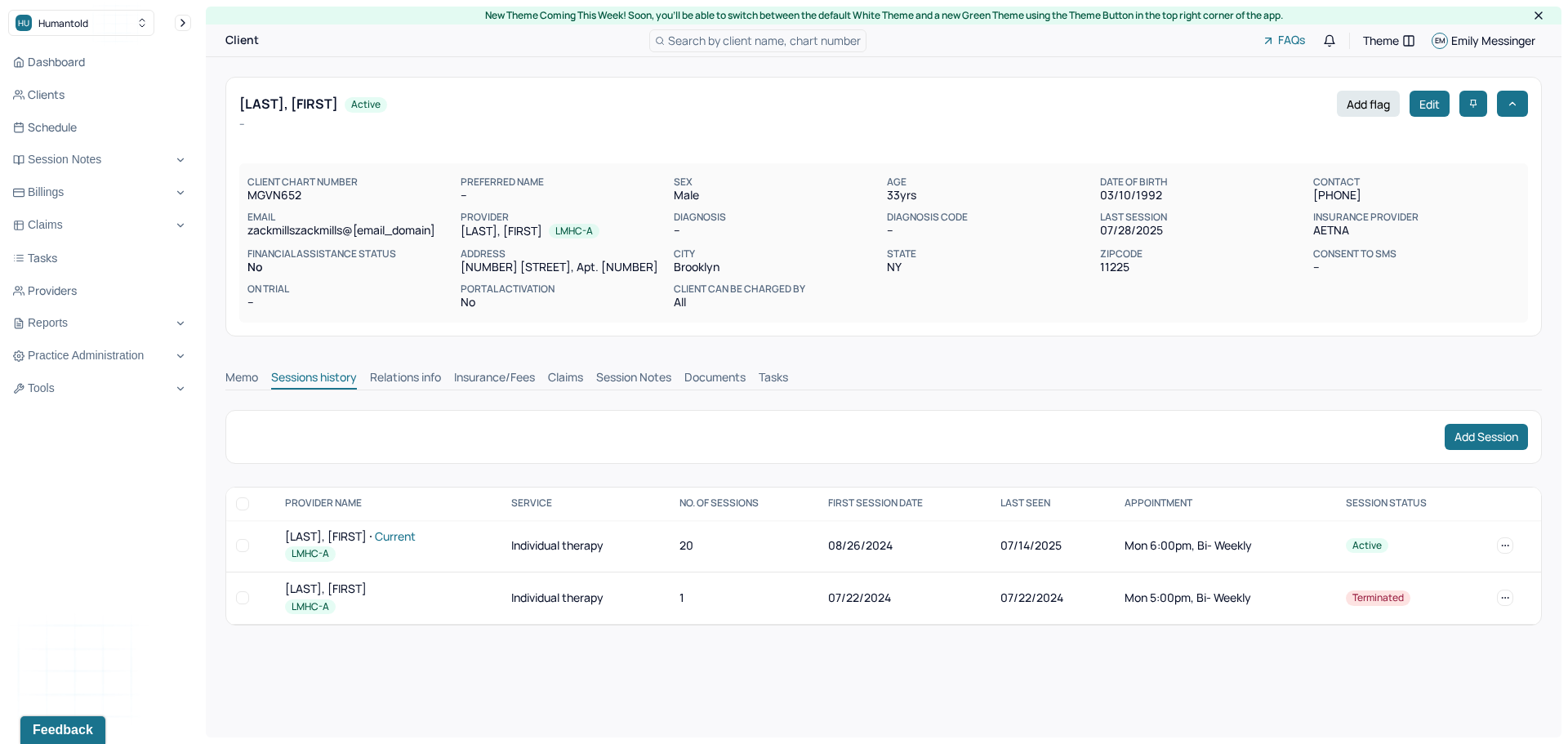 click on "VARGAS, JONATHAN Current" at bounding box center [388, 537] 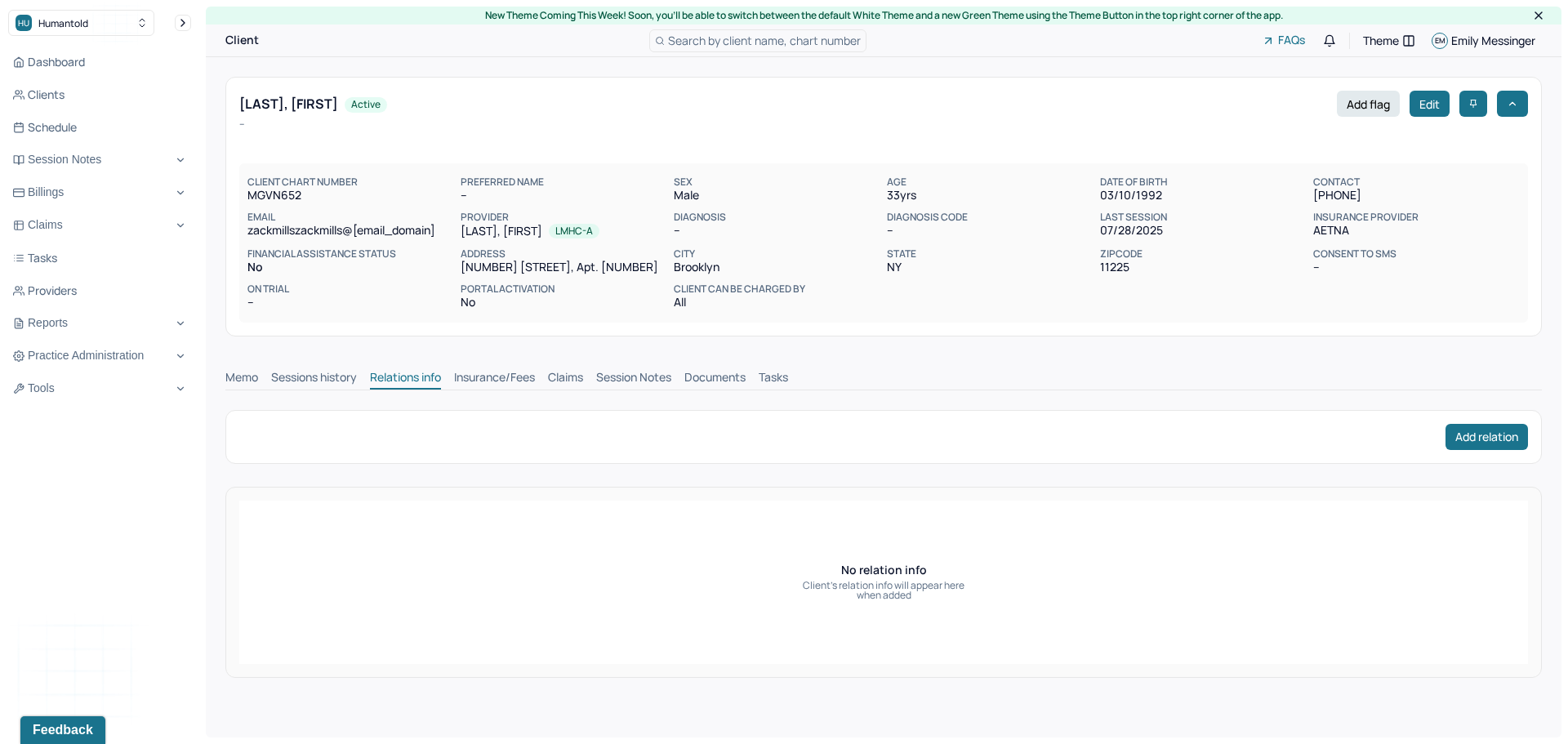 click on "Sessions history" at bounding box center [314, 379] 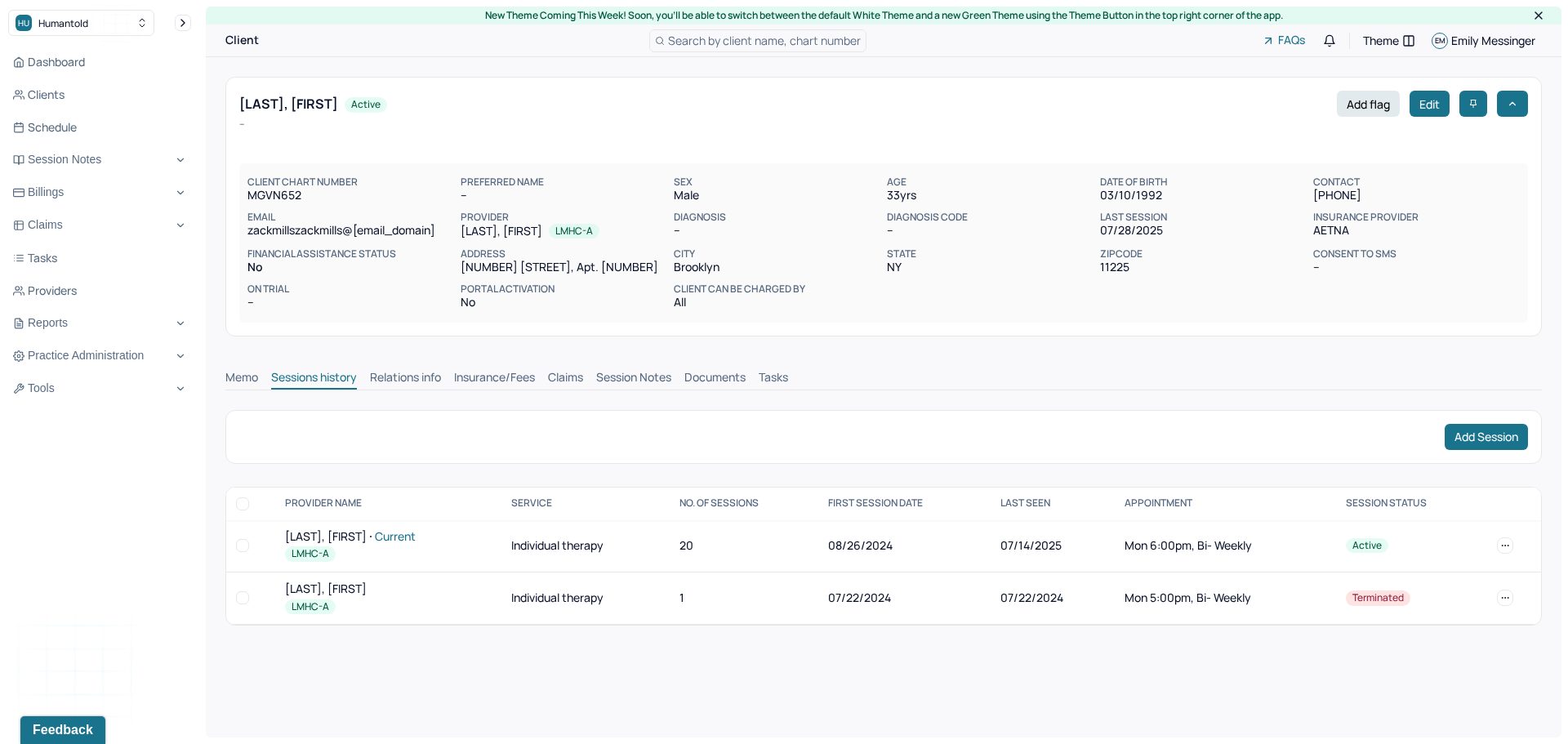 click on "Insurance/Fees" at bounding box center [494, 379] 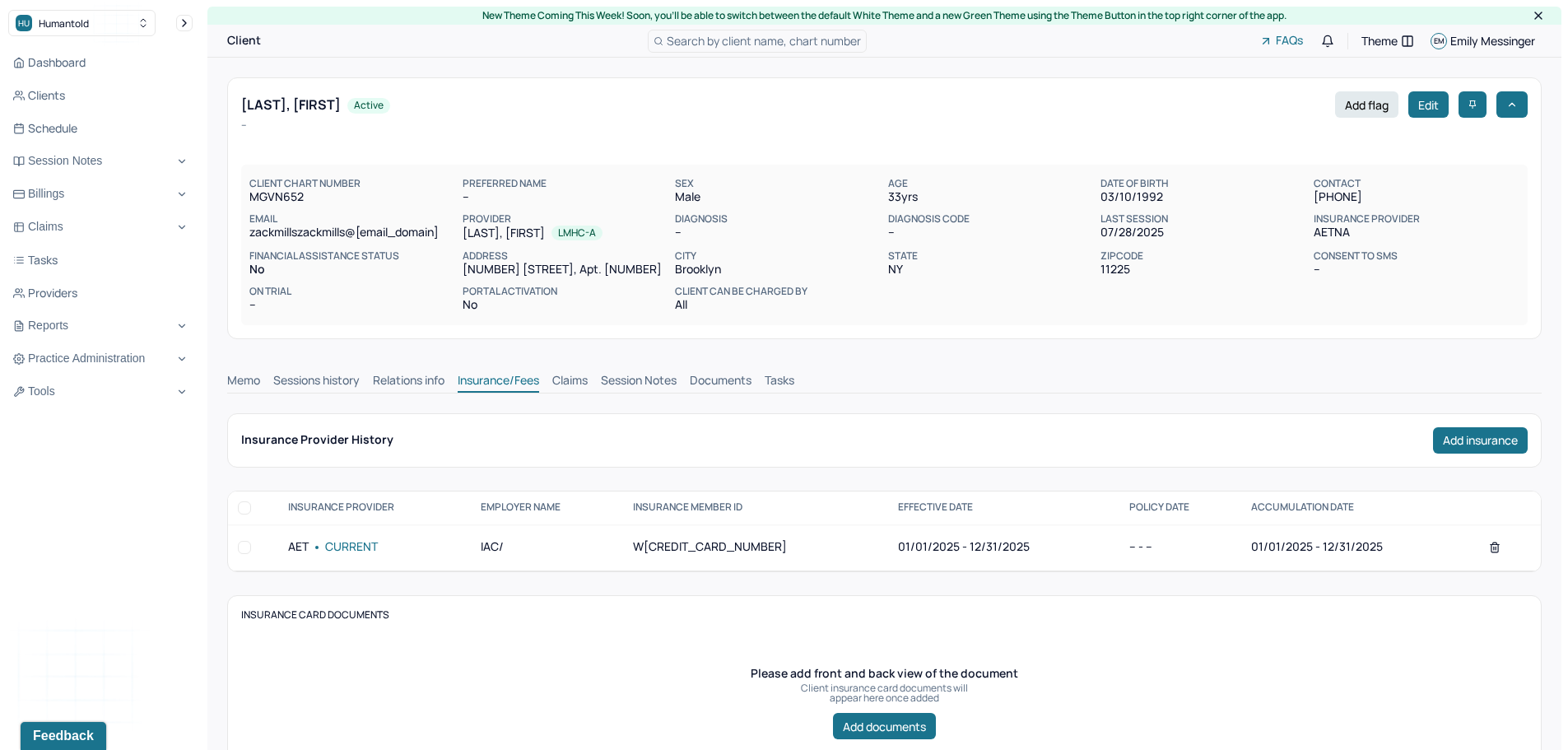 click on "Claims" at bounding box center [570, 382] 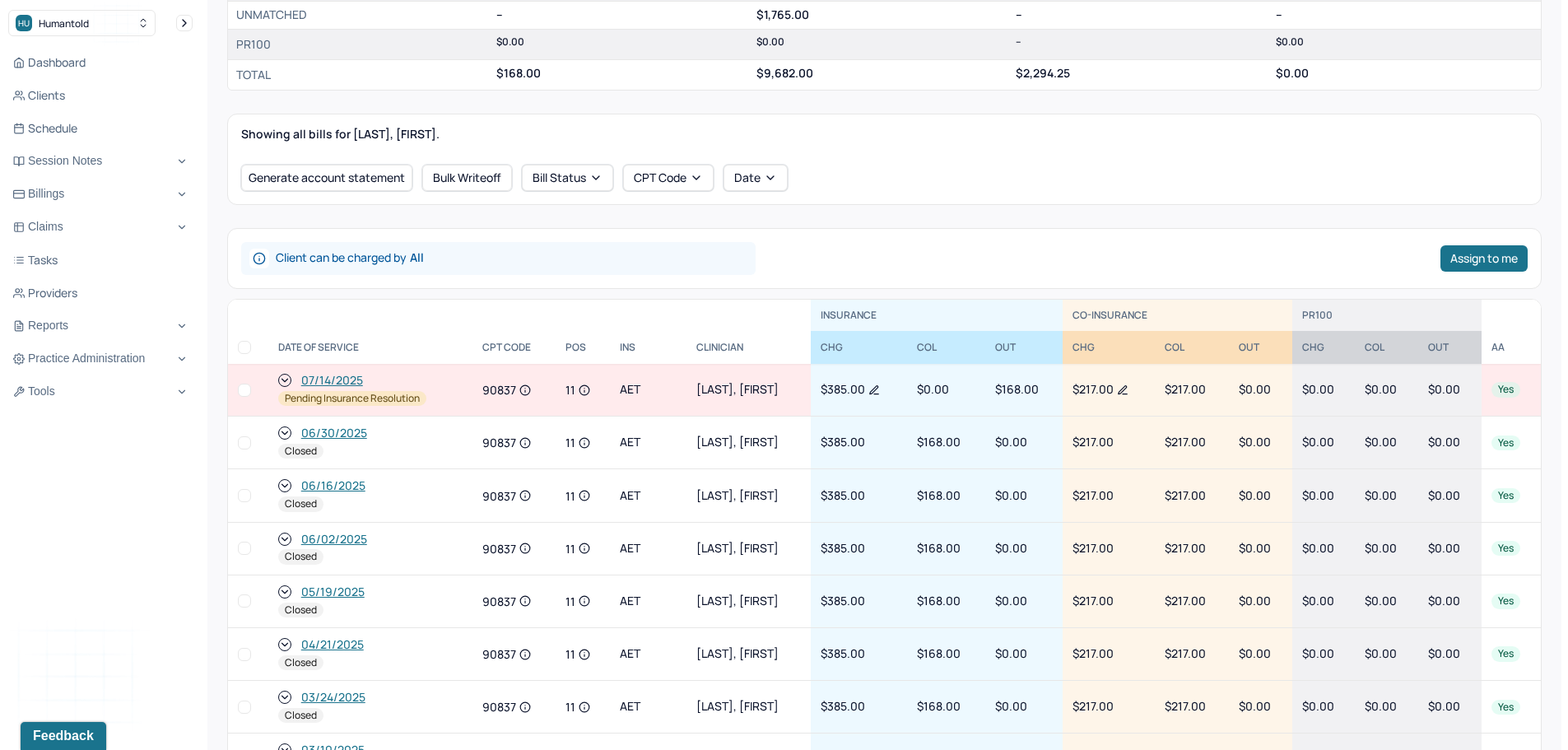 scroll, scrollTop: 494, scrollLeft: 0, axis: vertical 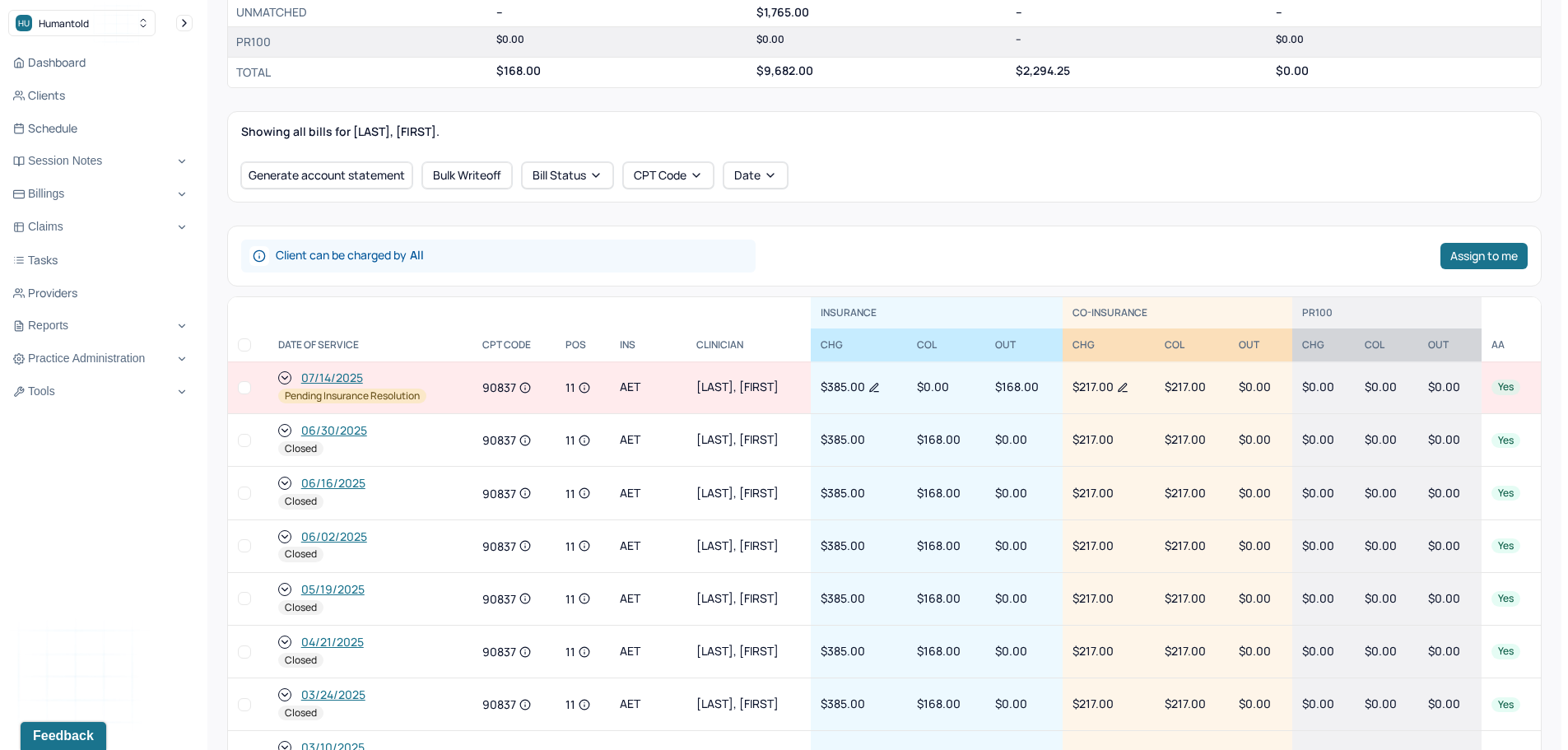 click 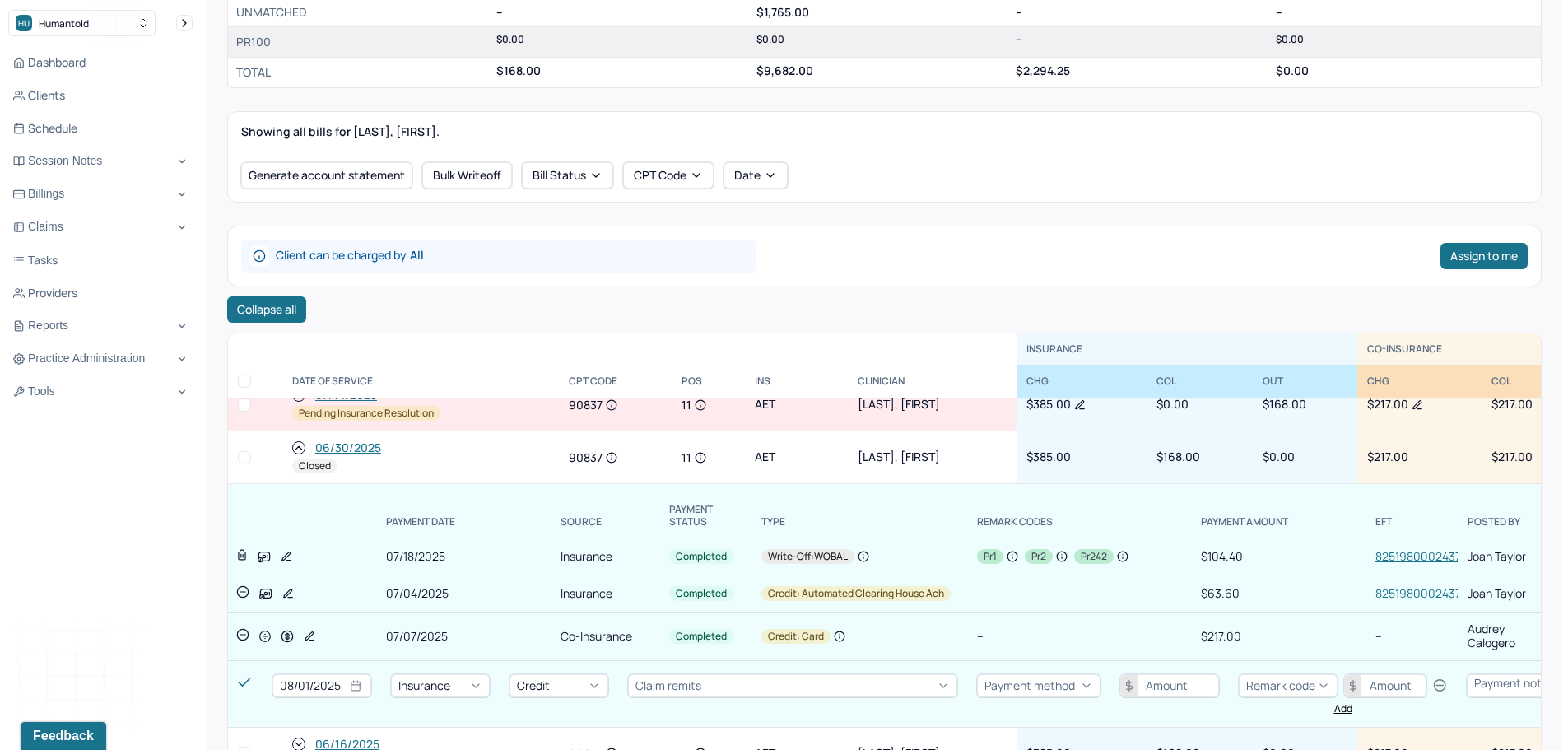 scroll, scrollTop: 0, scrollLeft: 0, axis: both 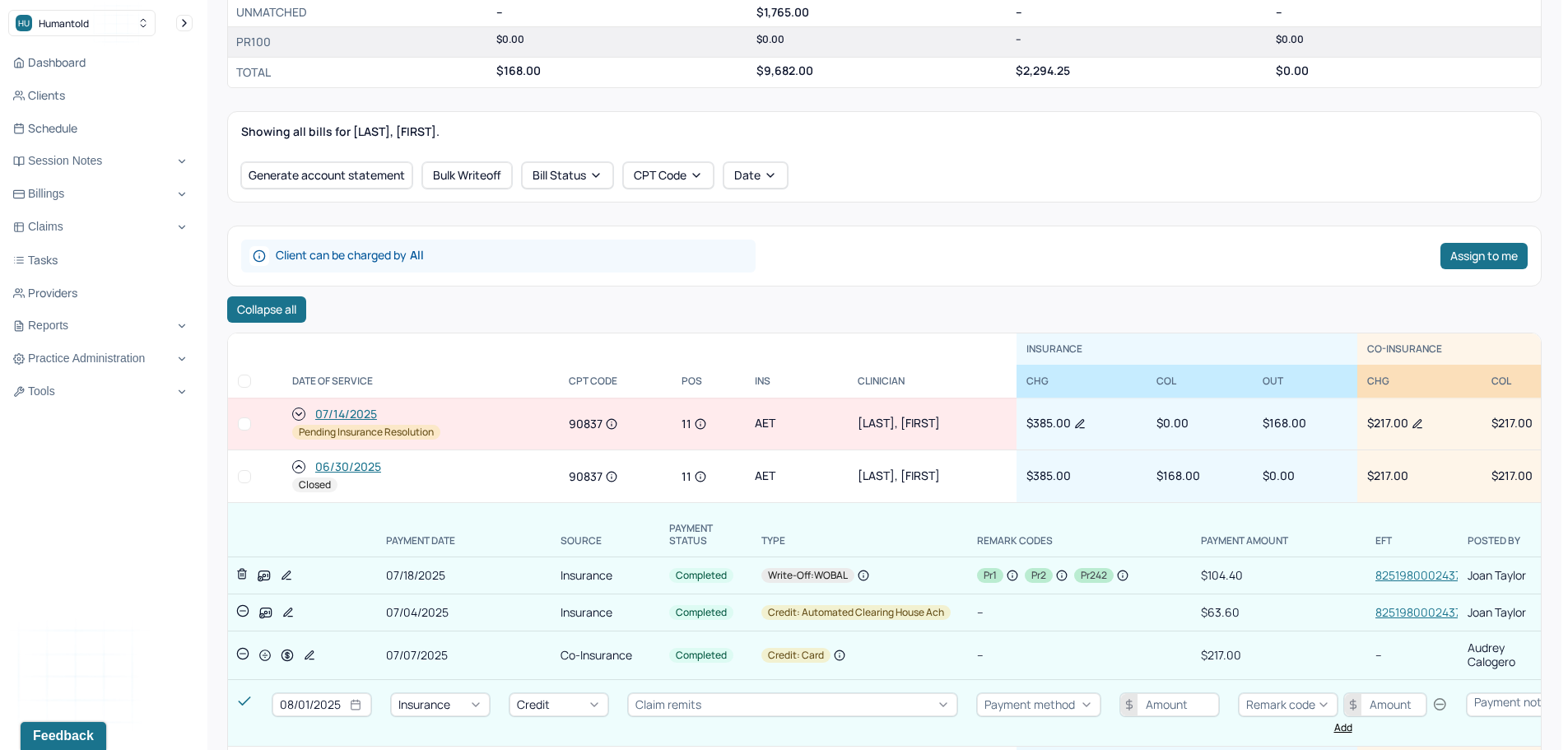 click on "825198000243753" at bounding box center [1425, 575] 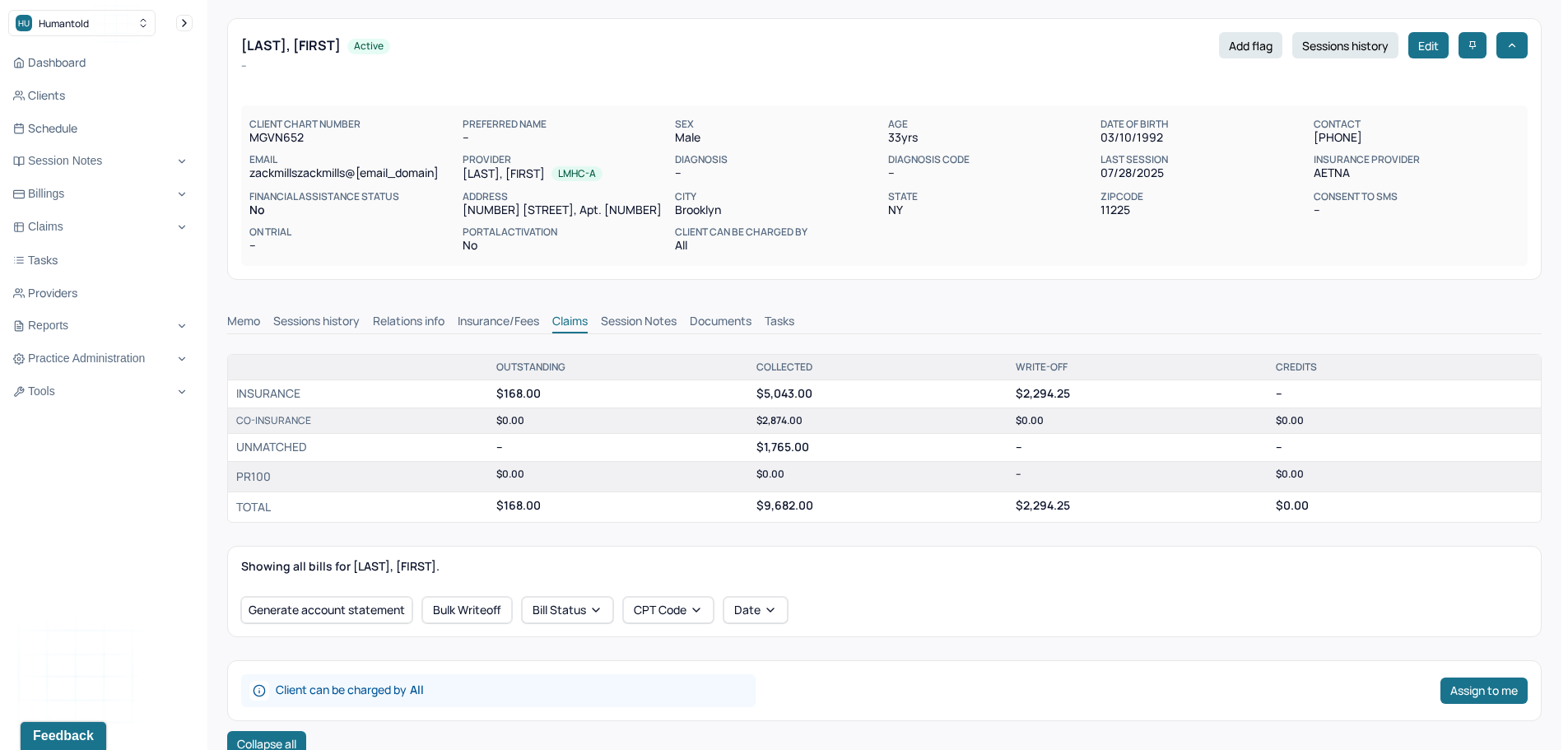 scroll, scrollTop: 0, scrollLeft: 0, axis: both 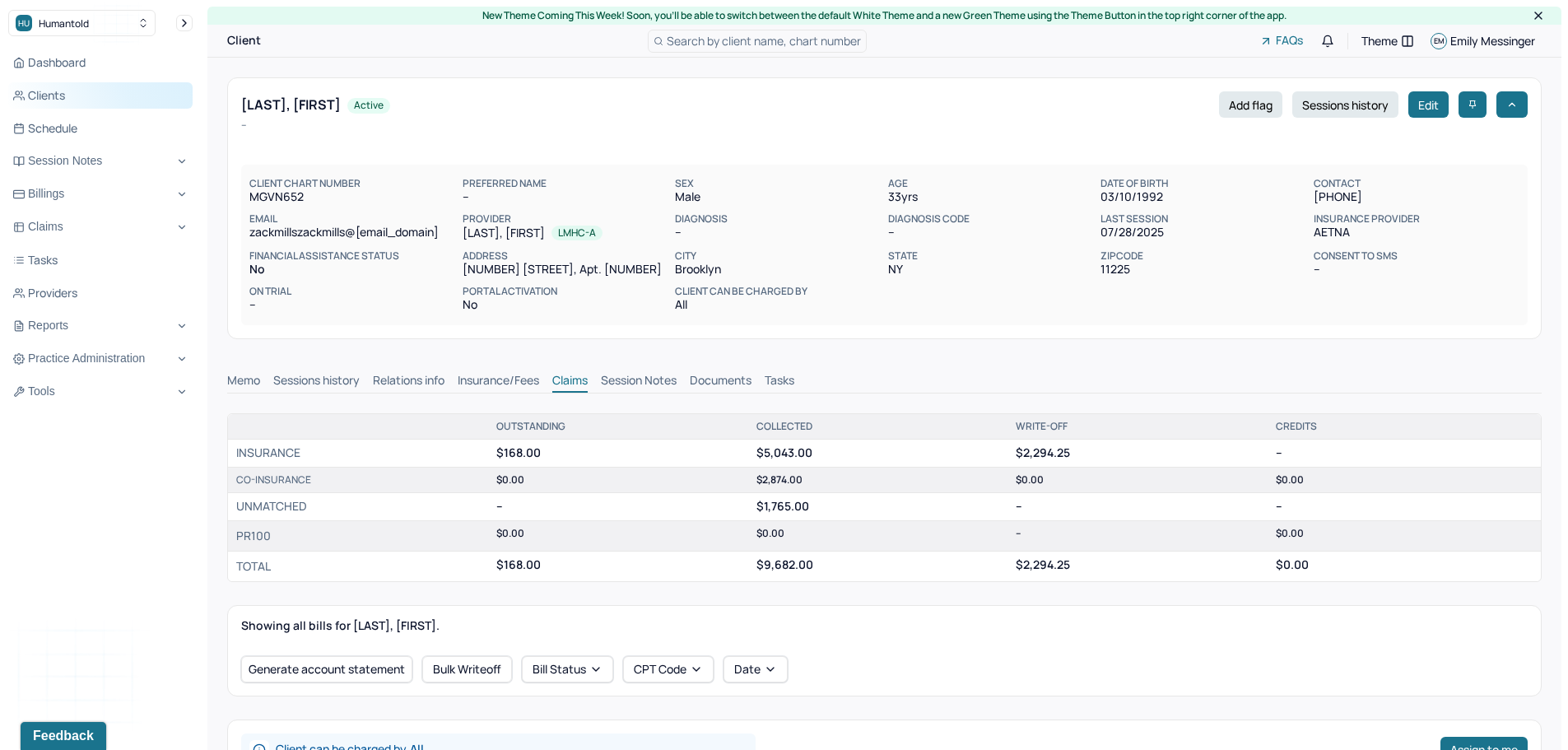 click on "Clients" at bounding box center [100, 95] 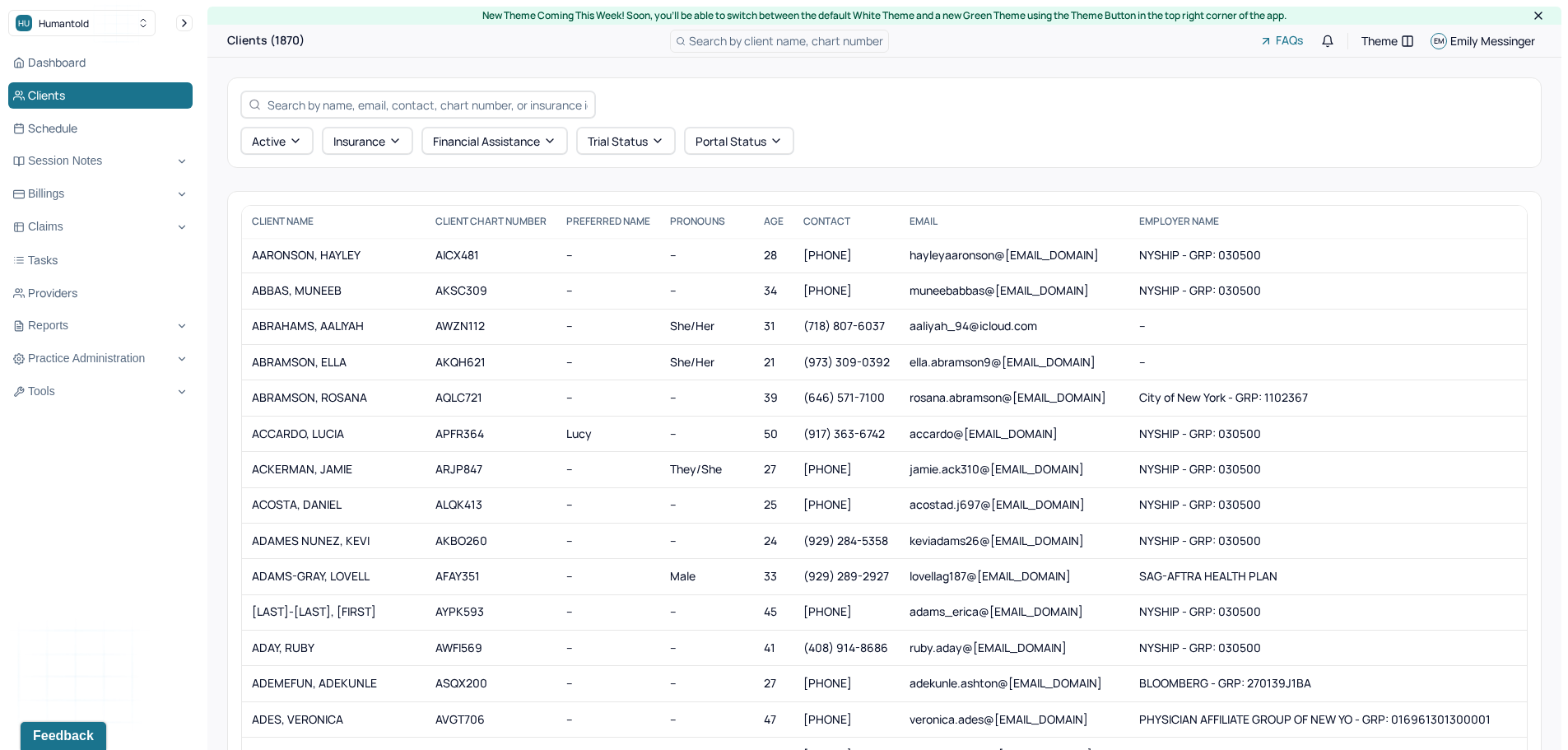 click at bounding box center [427, 105] 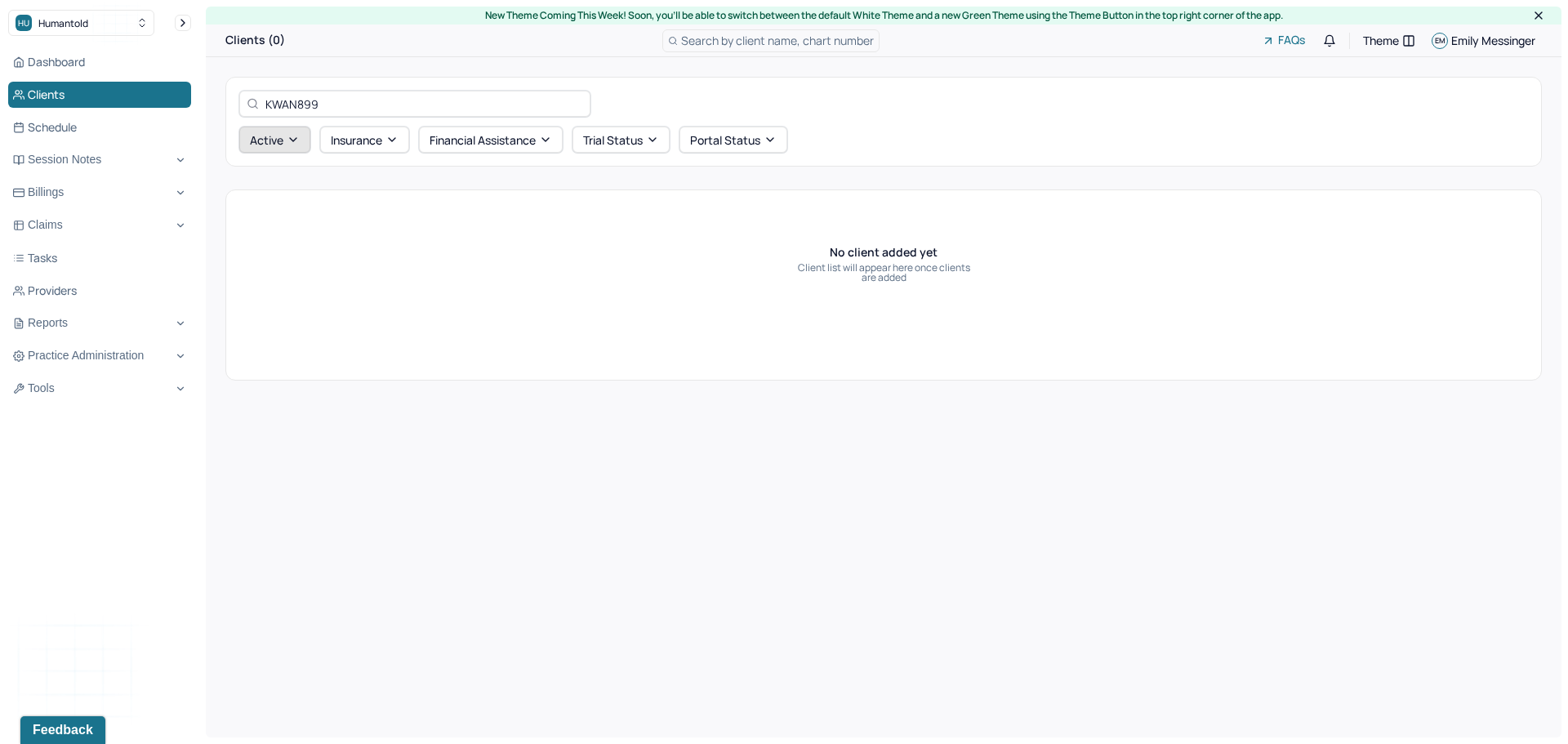 type on "KWAN899" 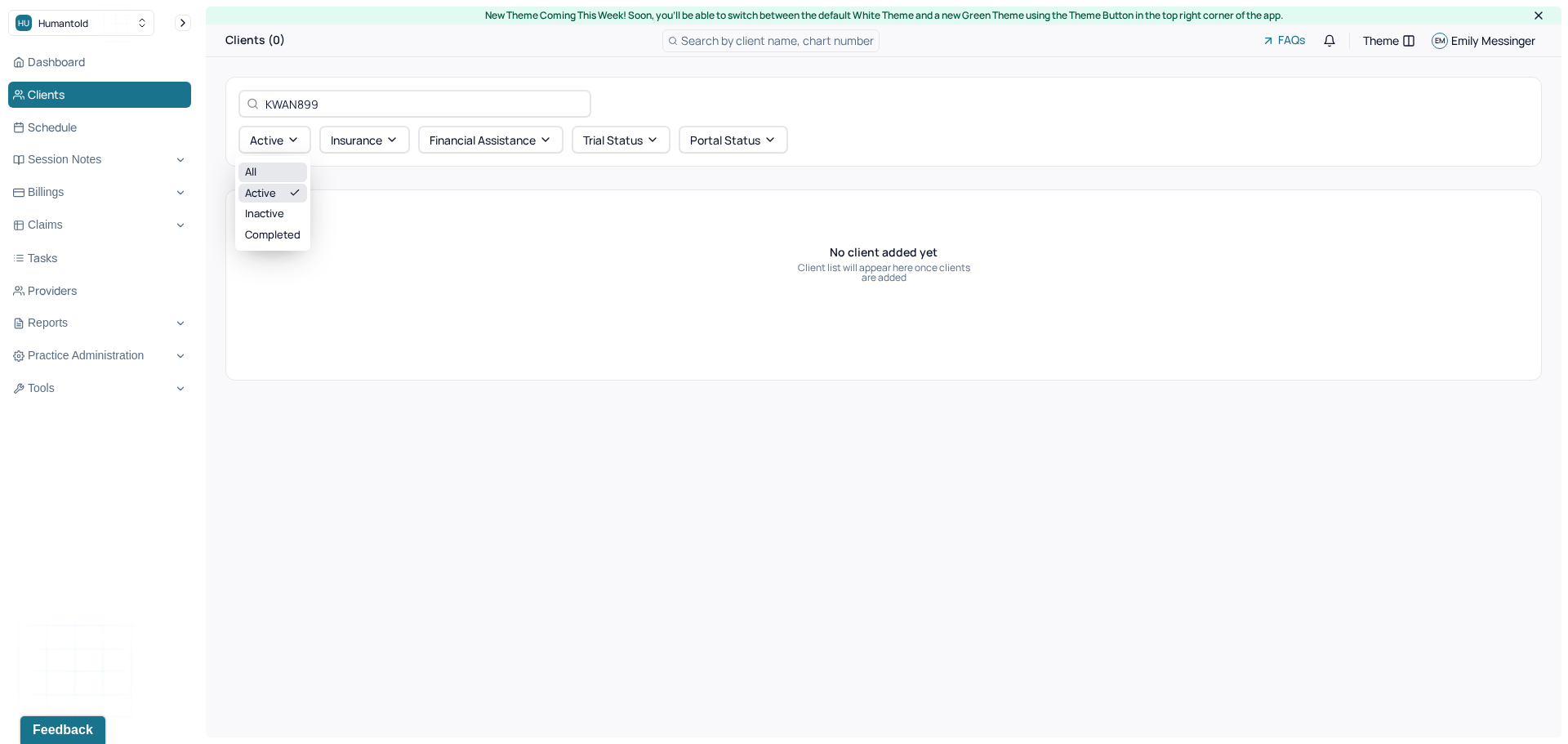 click on "All" at bounding box center [273, 172] 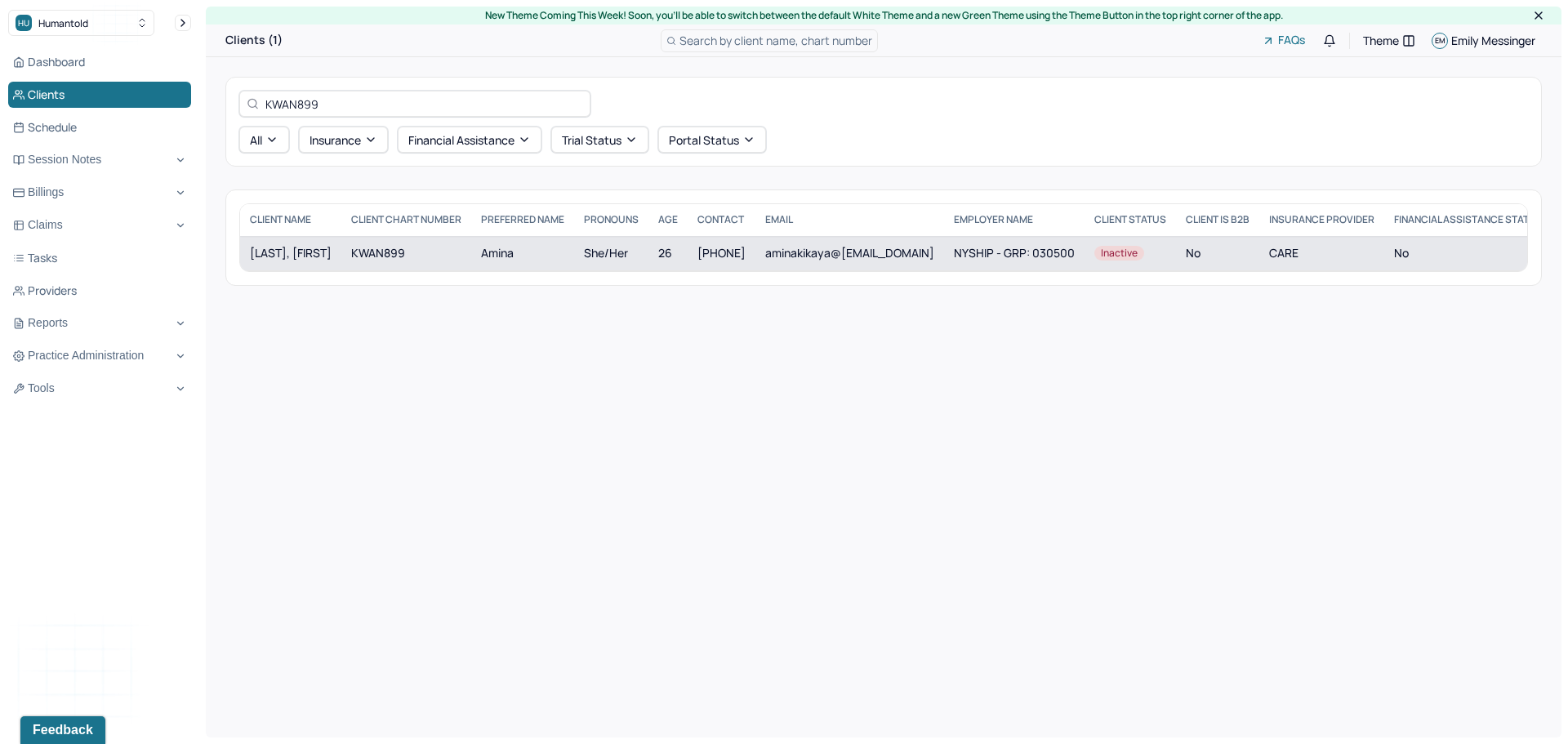 click on "KWAN899" at bounding box center [406, 253] 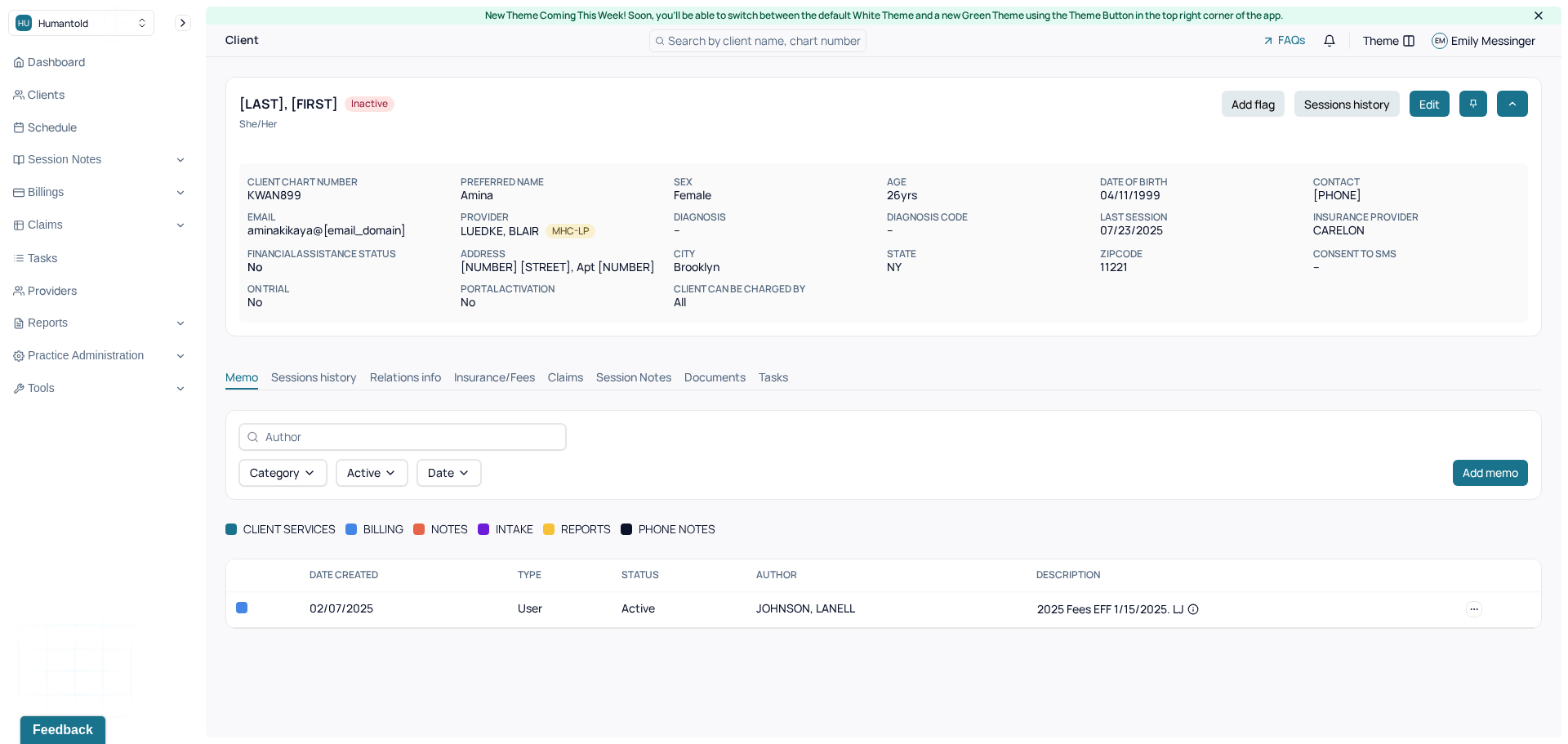 click on "Claims" at bounding box center (565, 379) 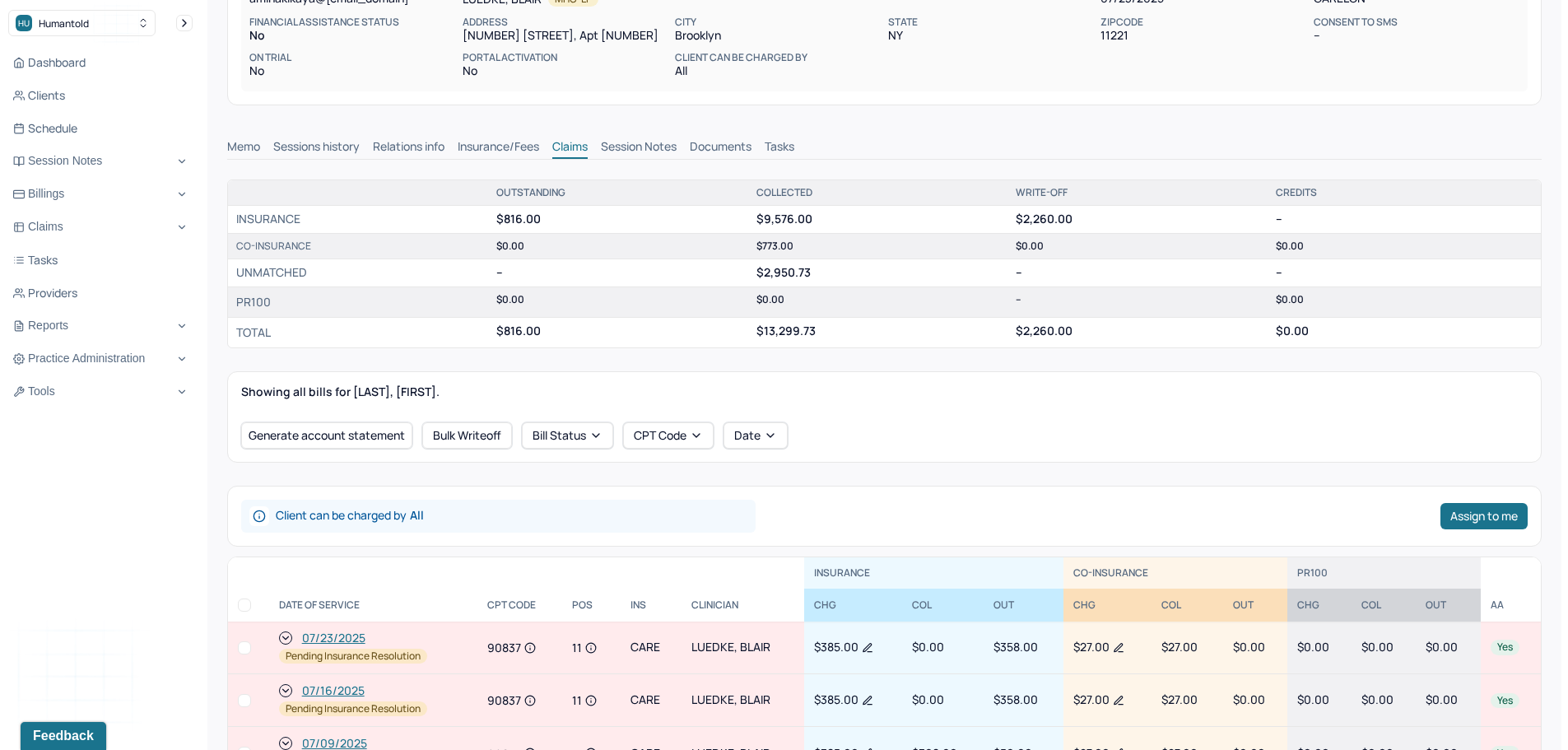 scroll, scrollTop: 82, scrollLeft: 0, axis: vertical 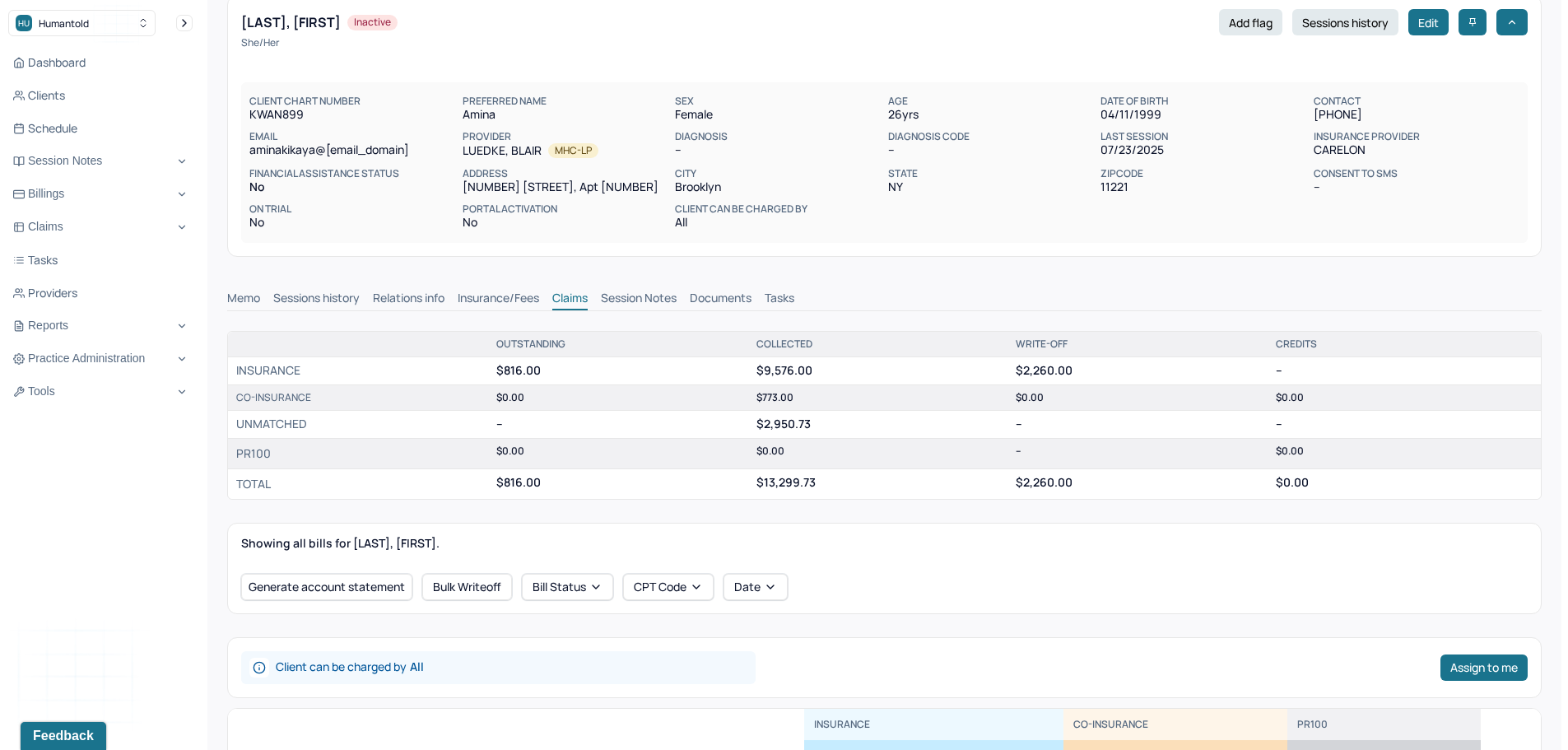 click on "Memo Sessions history Relations info Insurance/Fees Claims Session Notes Documents Tasks" at bounding box center [884, 294] 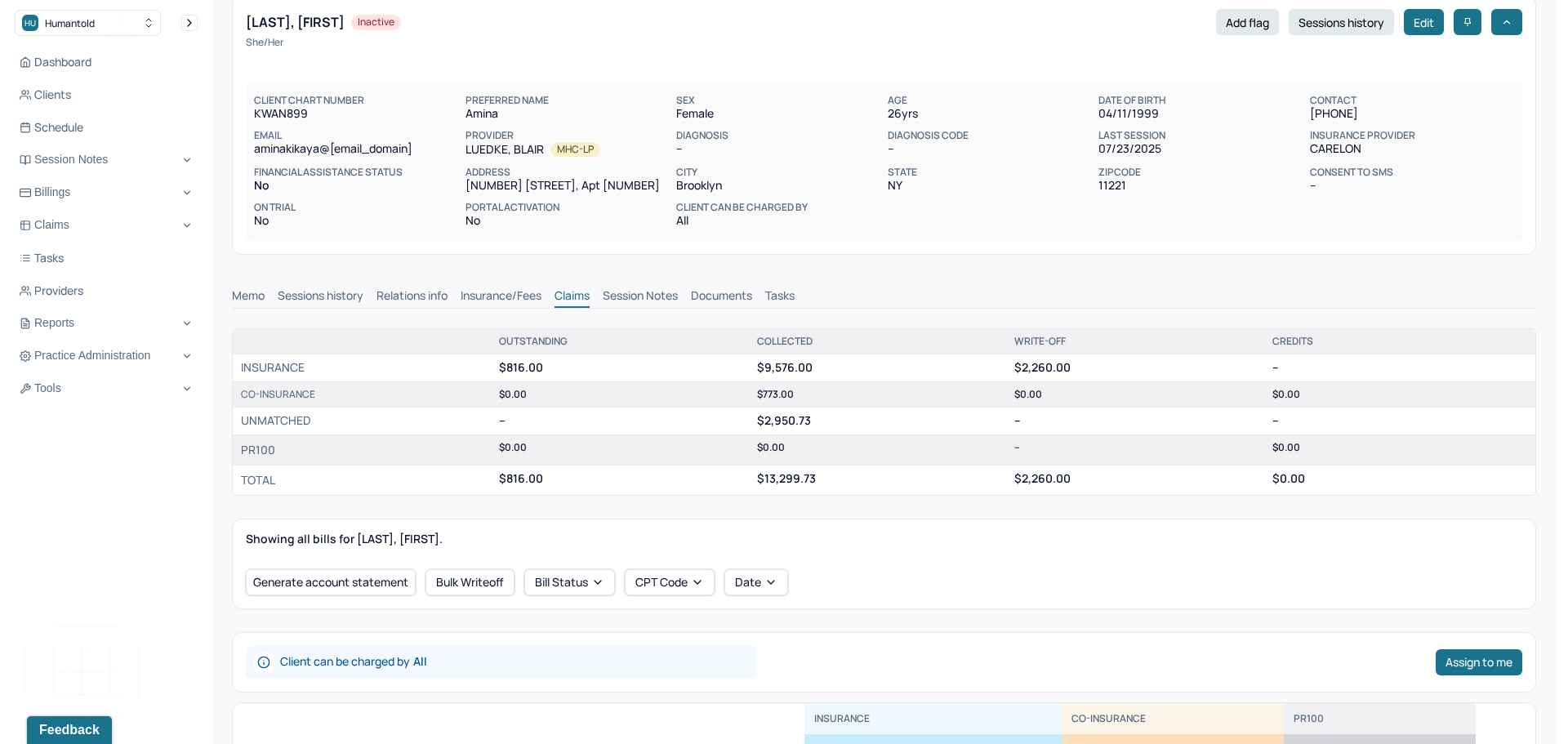 scroll, scrollTop: 0, scrollLeft: 0, axis: both 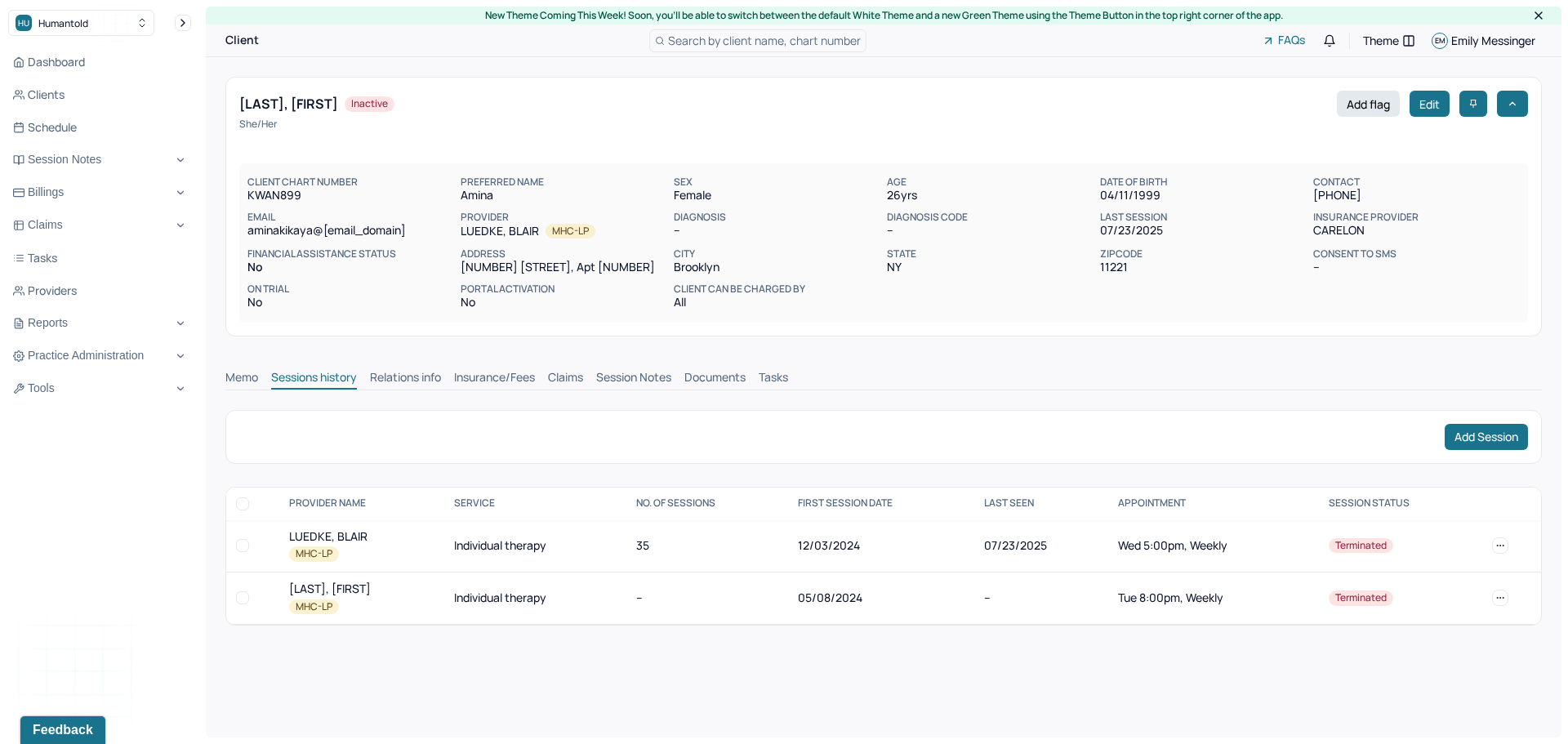 click on "LUEDKE, BLAIR" at bounding box center (362, 537) 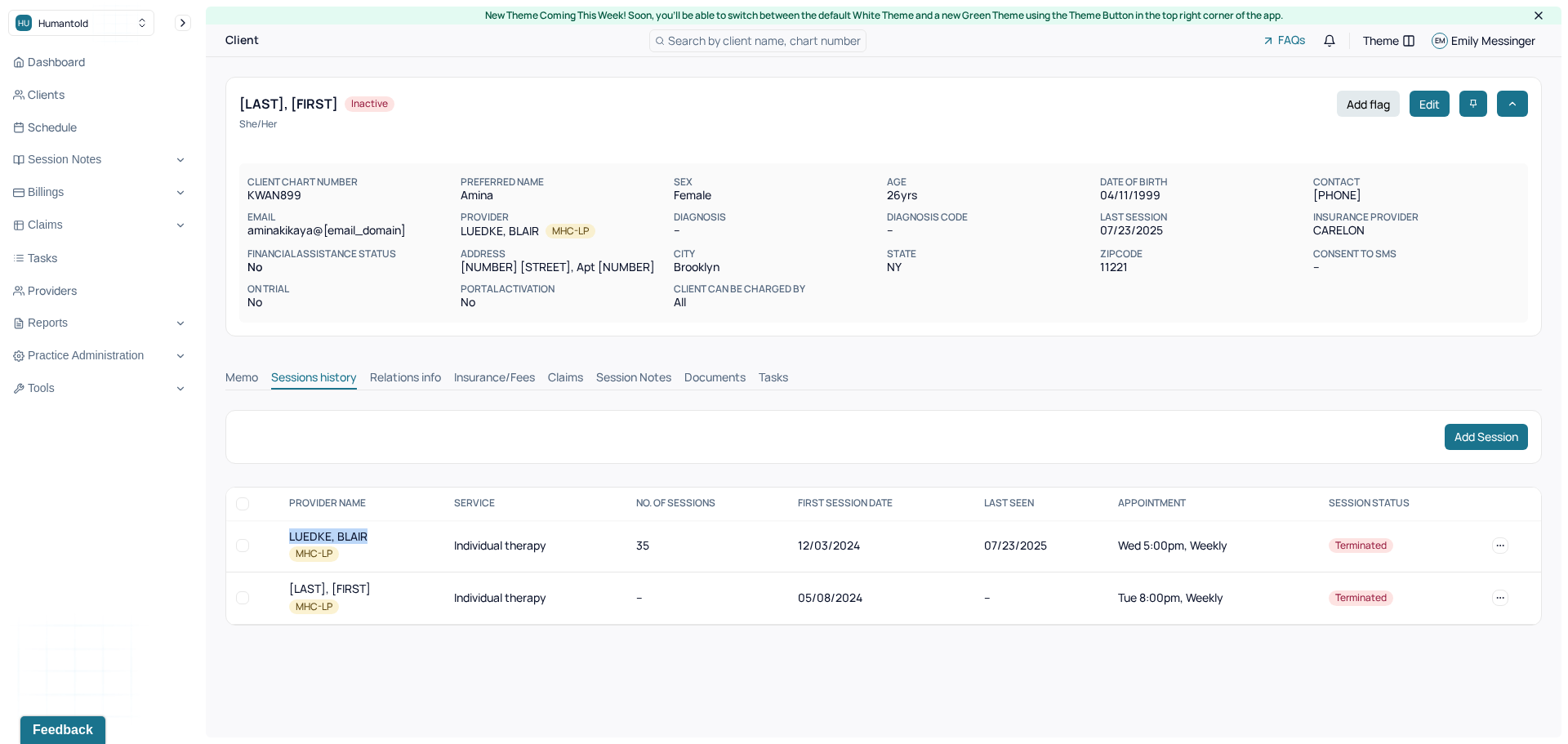 drag, startPoint x: 311, startPoint y: 535, endPoint x: 343, endPoint y: 535, distance: 32 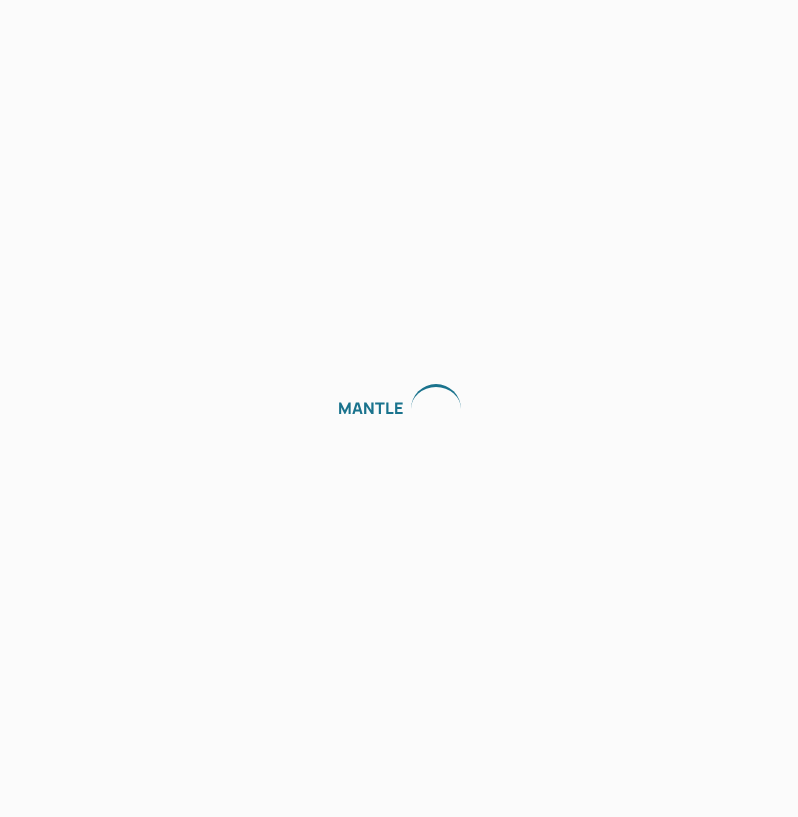 scroll, scrollTop: 0, scrollLeft: 0, axis: both 